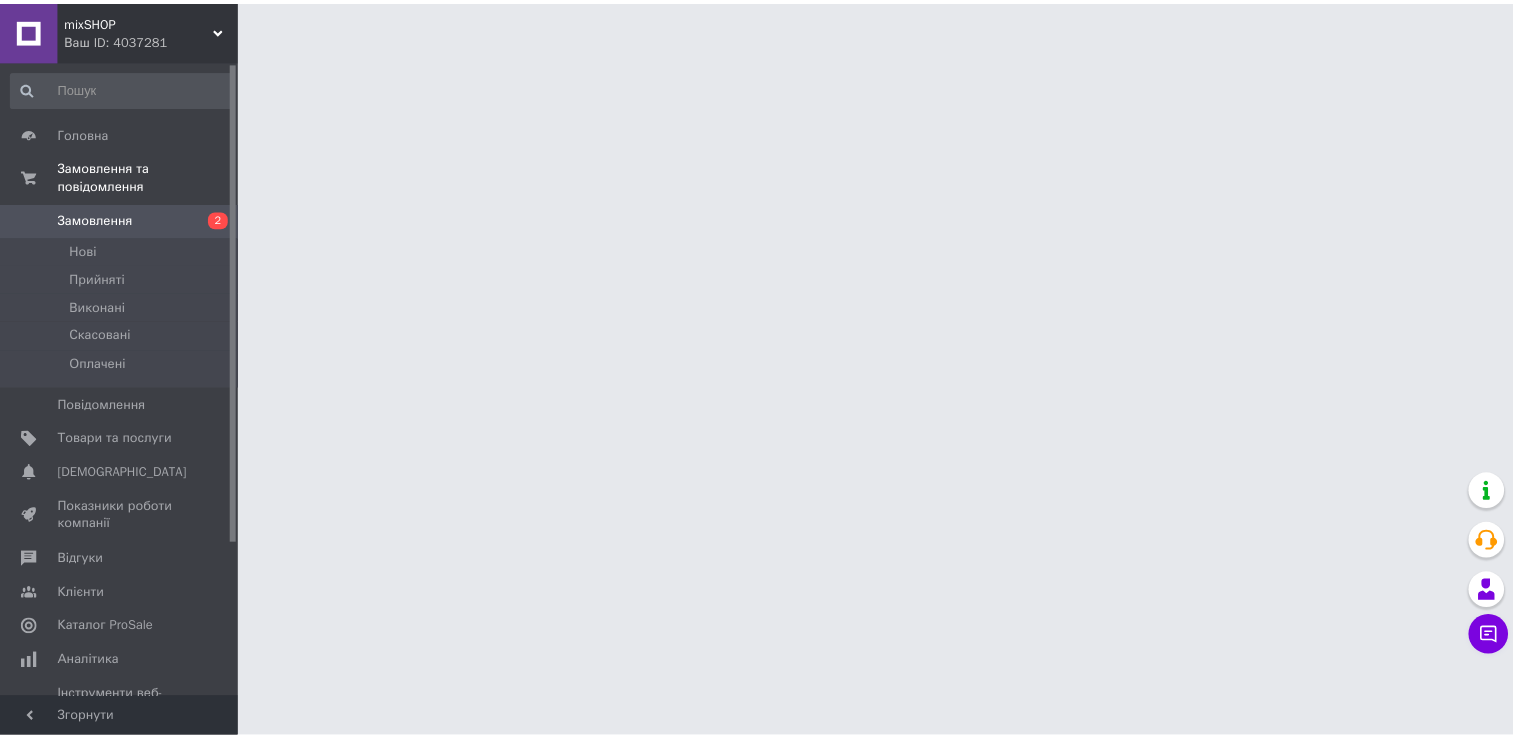 scroll, scrollTop: 0, scrollLeft: 0, axis: both 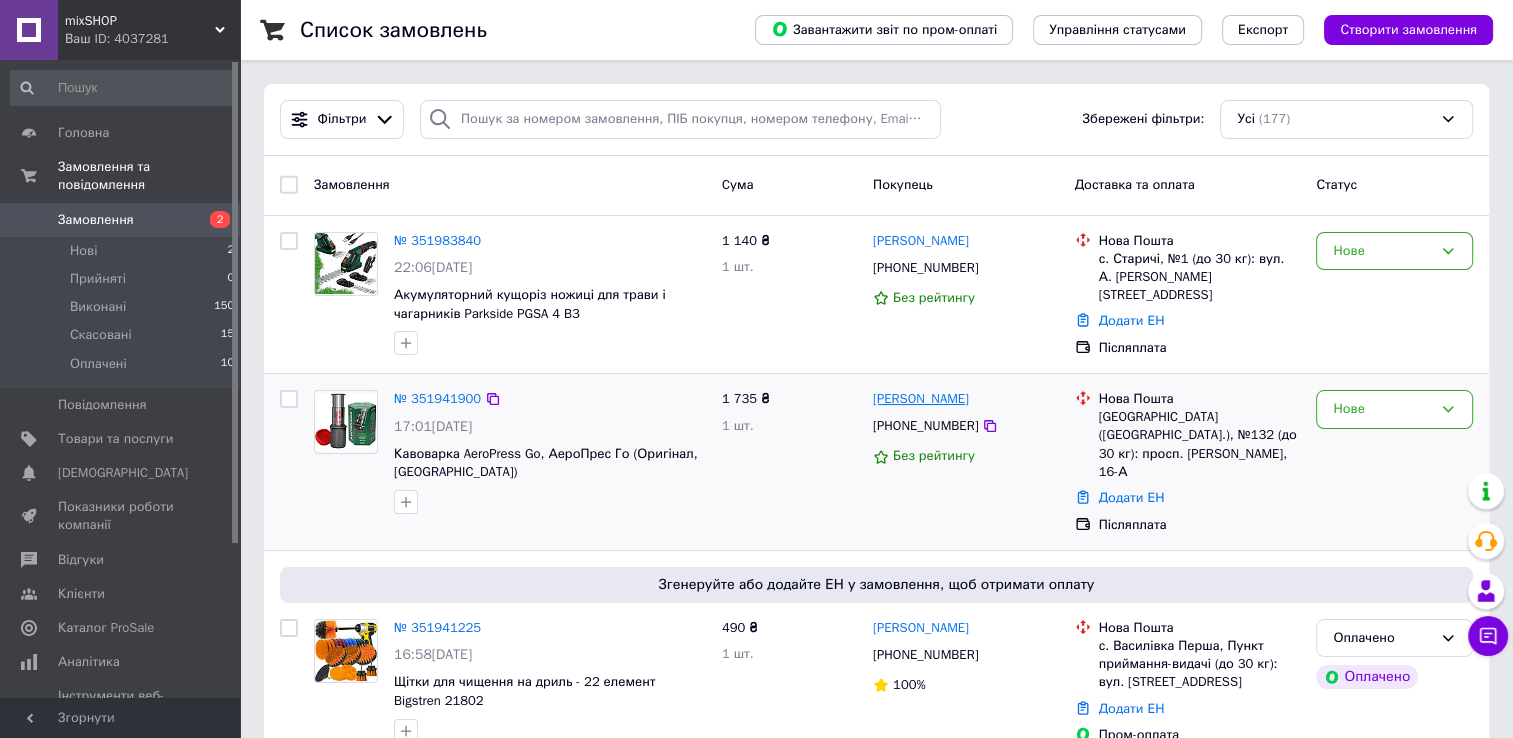 click on "[PERSON_NAME]" at bounding box center (921, 399) 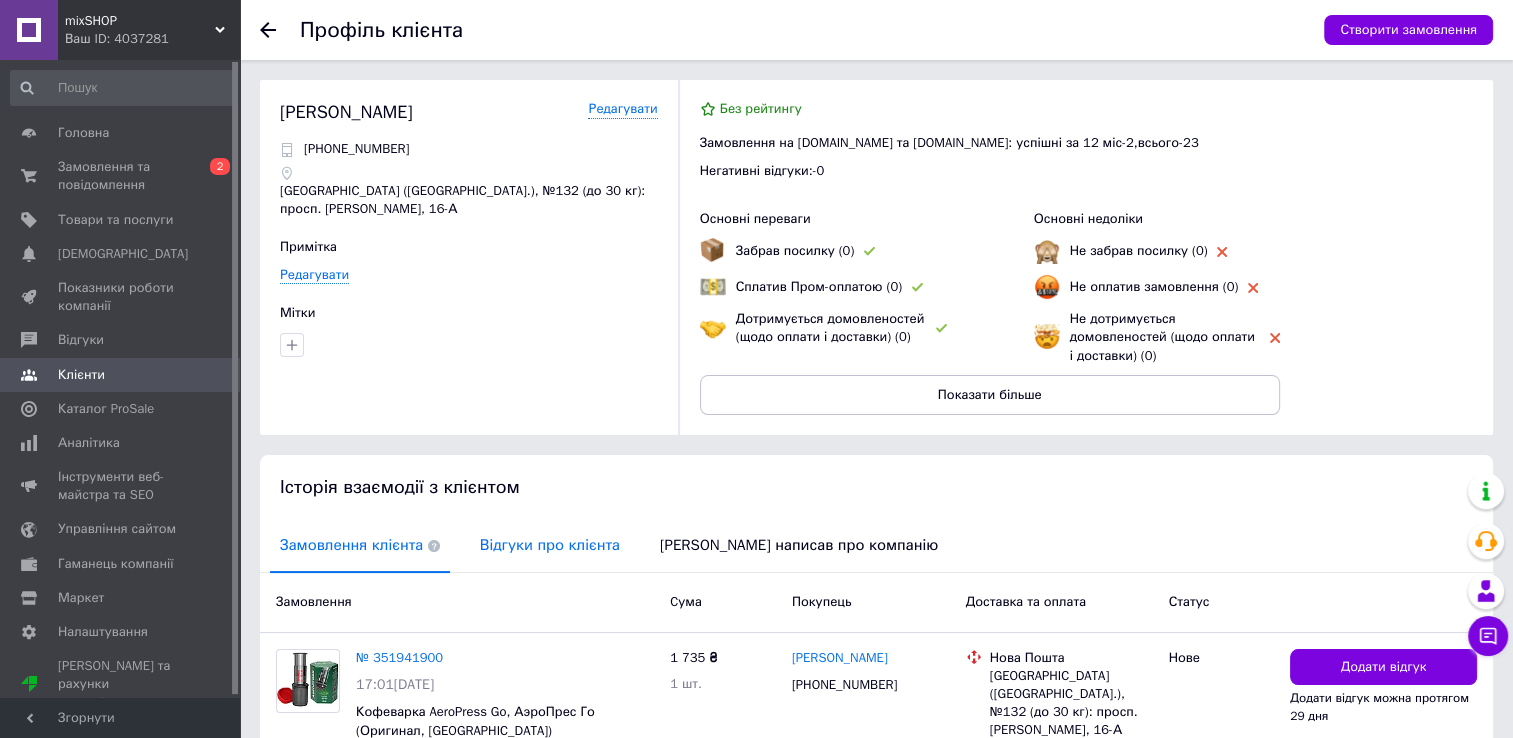 click on "Відгуки про клієнта" at bounding box center (550, 545) 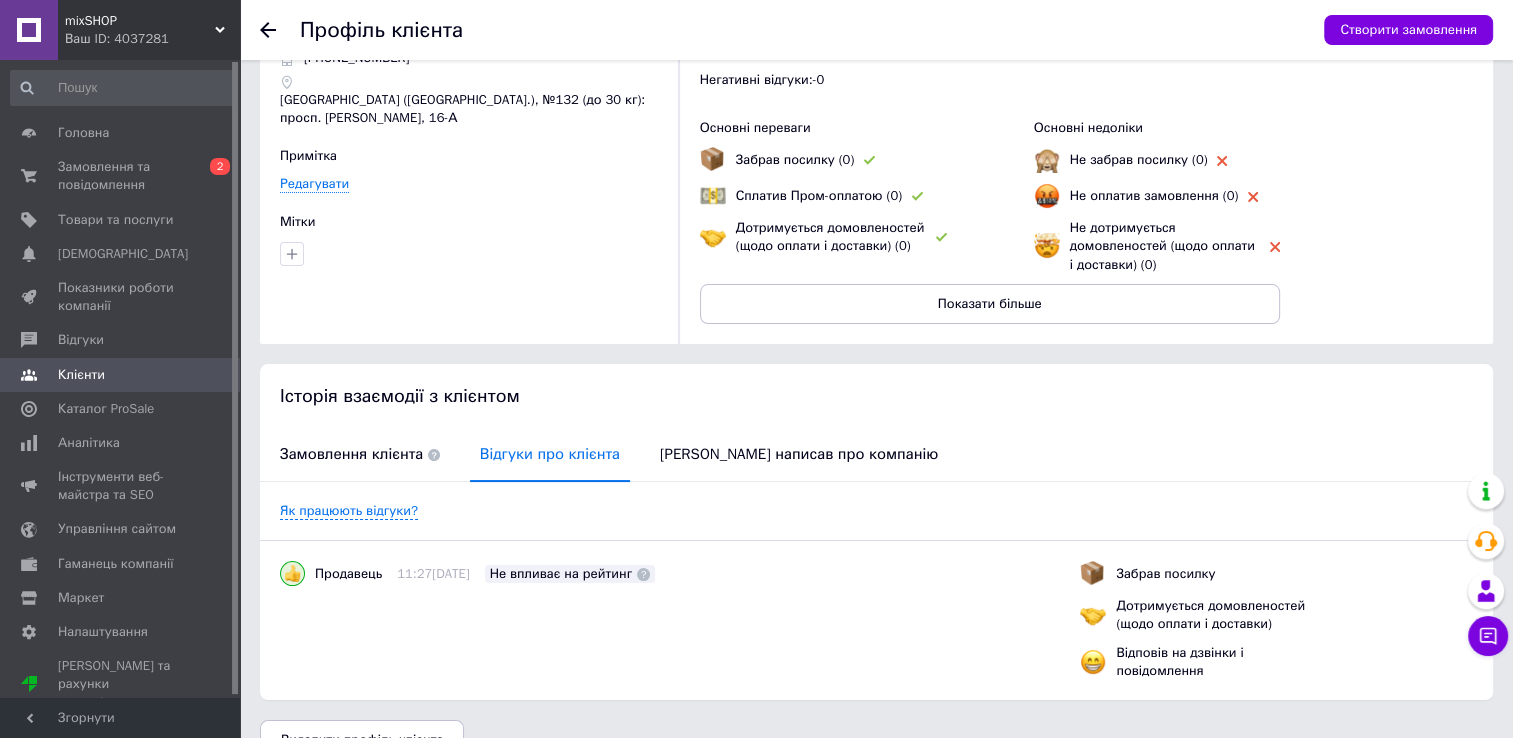 scroll, scrollTop: 132, scrollLeft: 0, axis: vertical 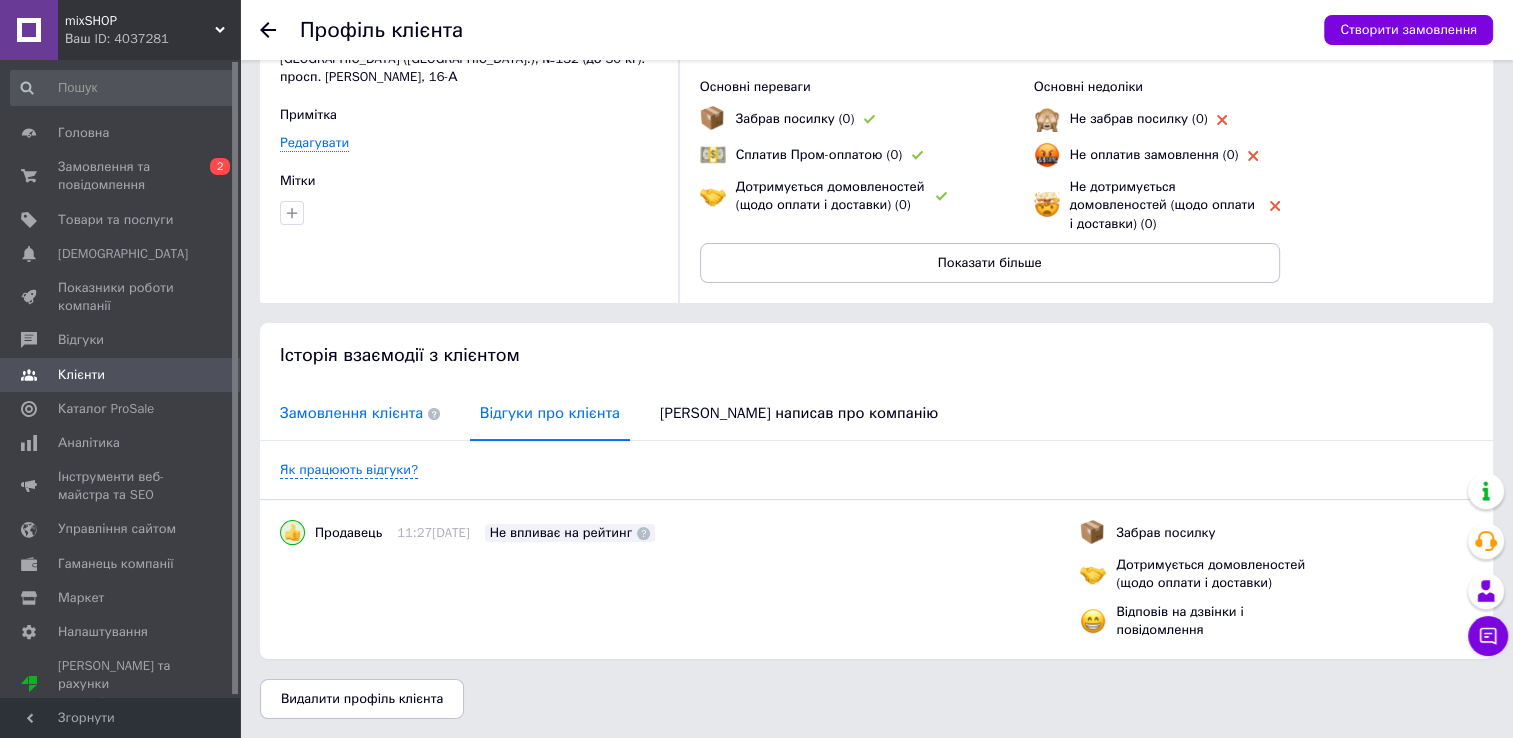 click on "Замовлення клієнта" at bounding box center [360, 413] 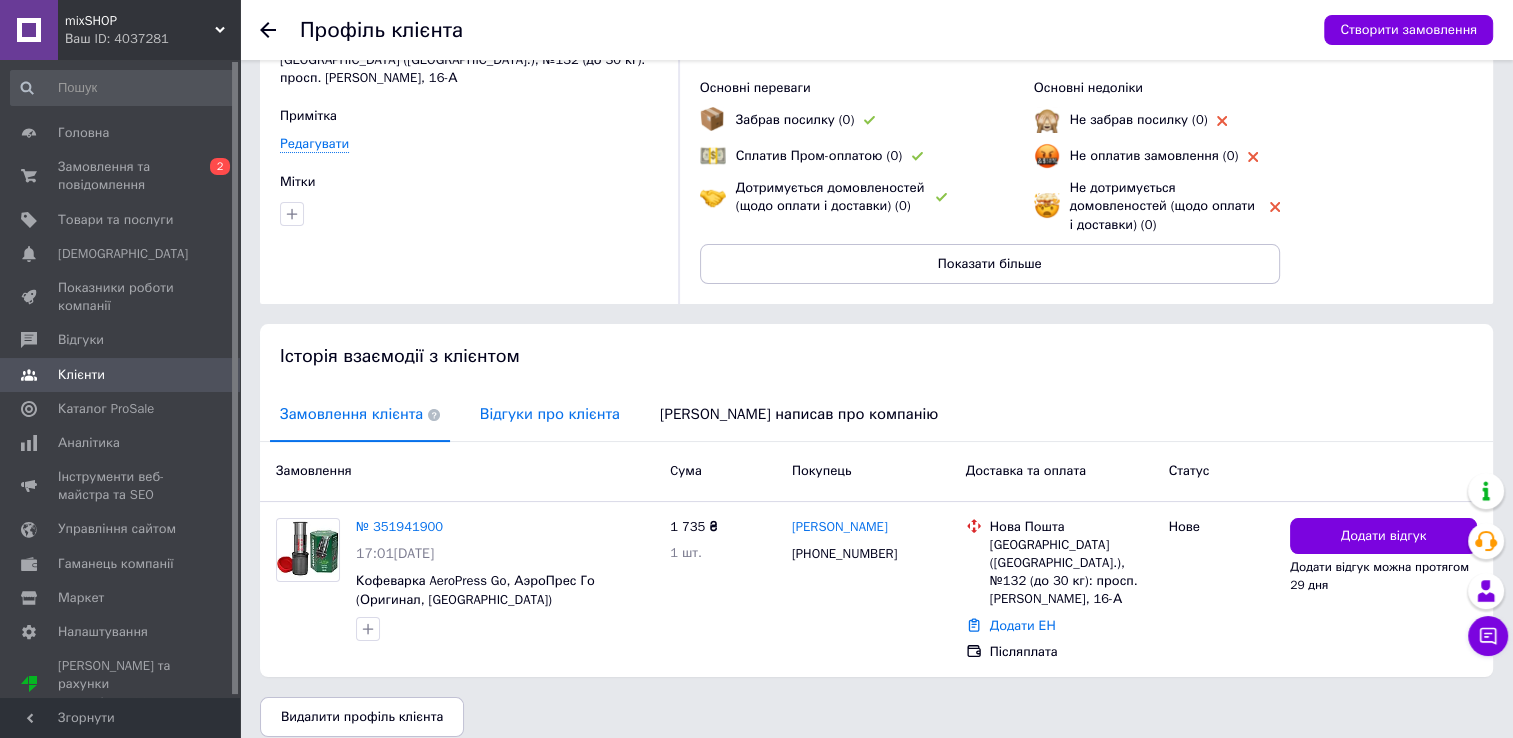 click on "Відгуки про клієнта" at bounding box center (550, 414) 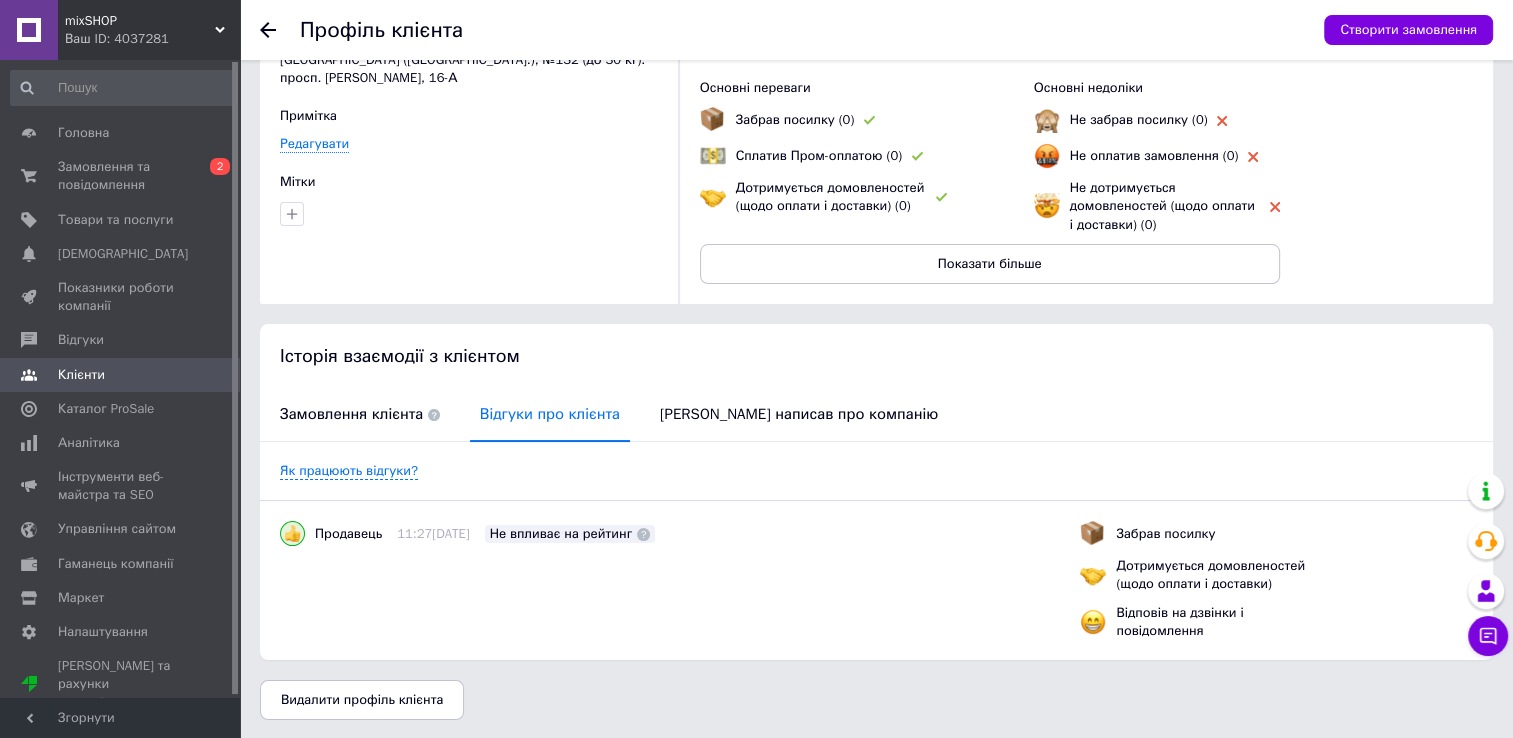 scroll, scrollTop: 132, scrollLeft: 0, axis: vertical 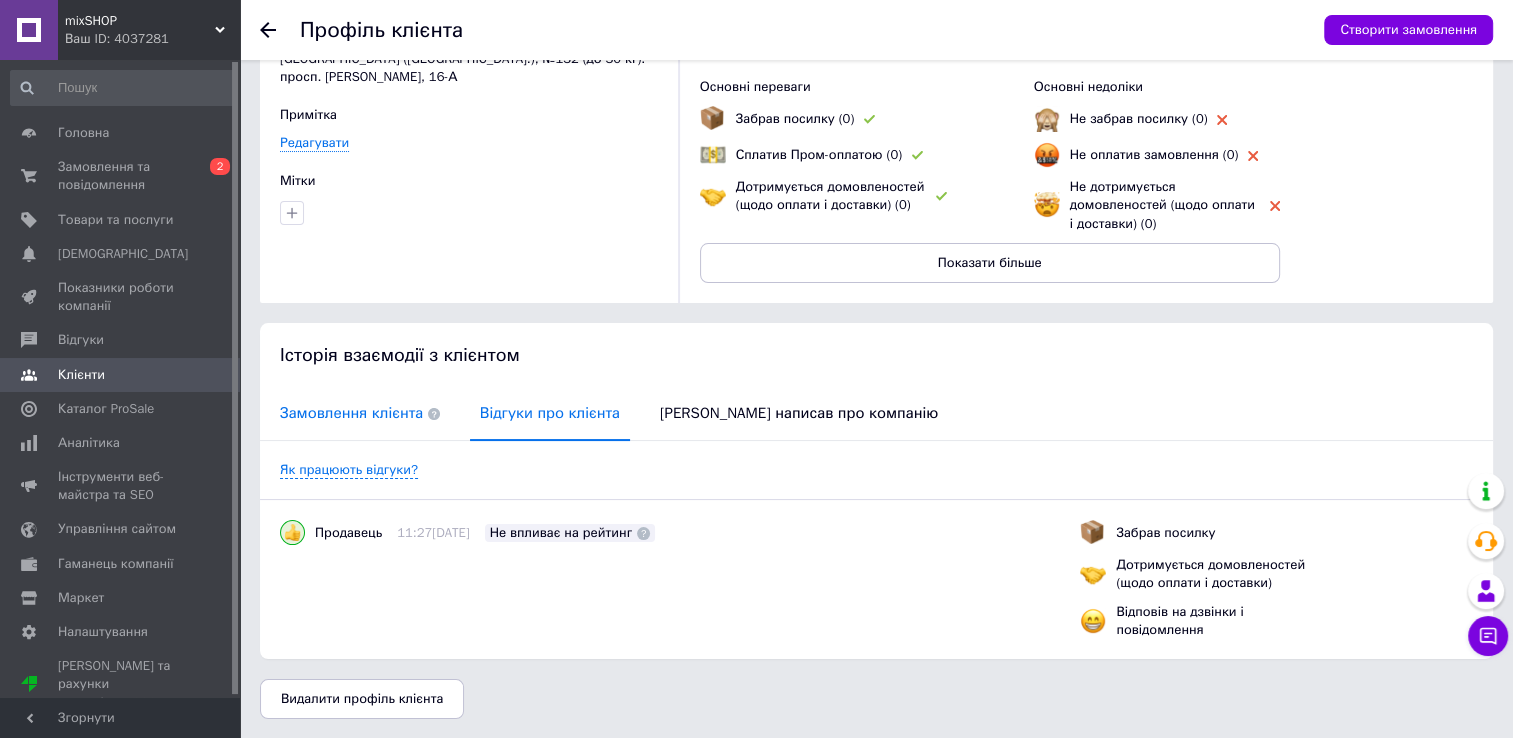 click on "Замовлення клієнта" at bounding box center [360, 413] 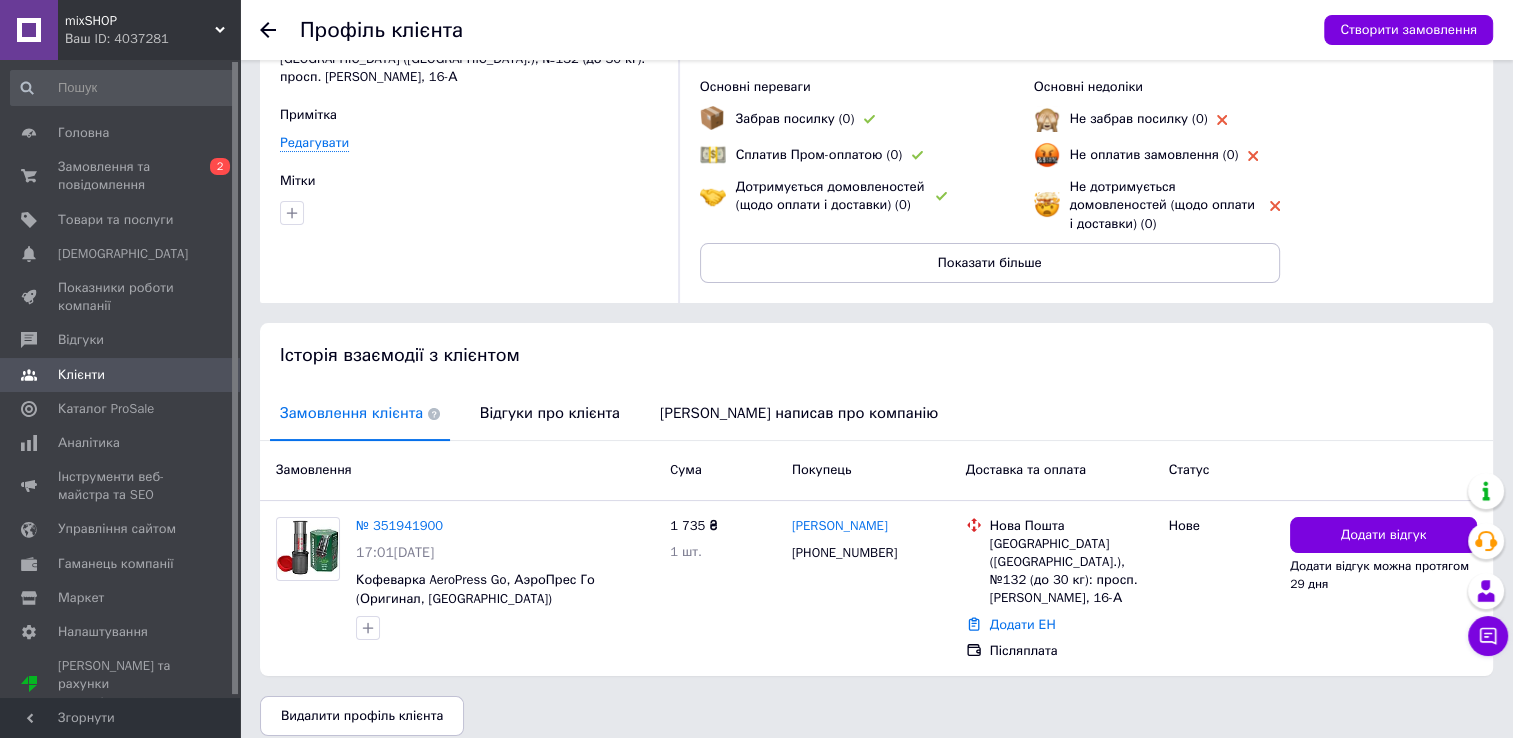 scroll, scrollTop: 131, scrollLeft: 0, axis: vertical 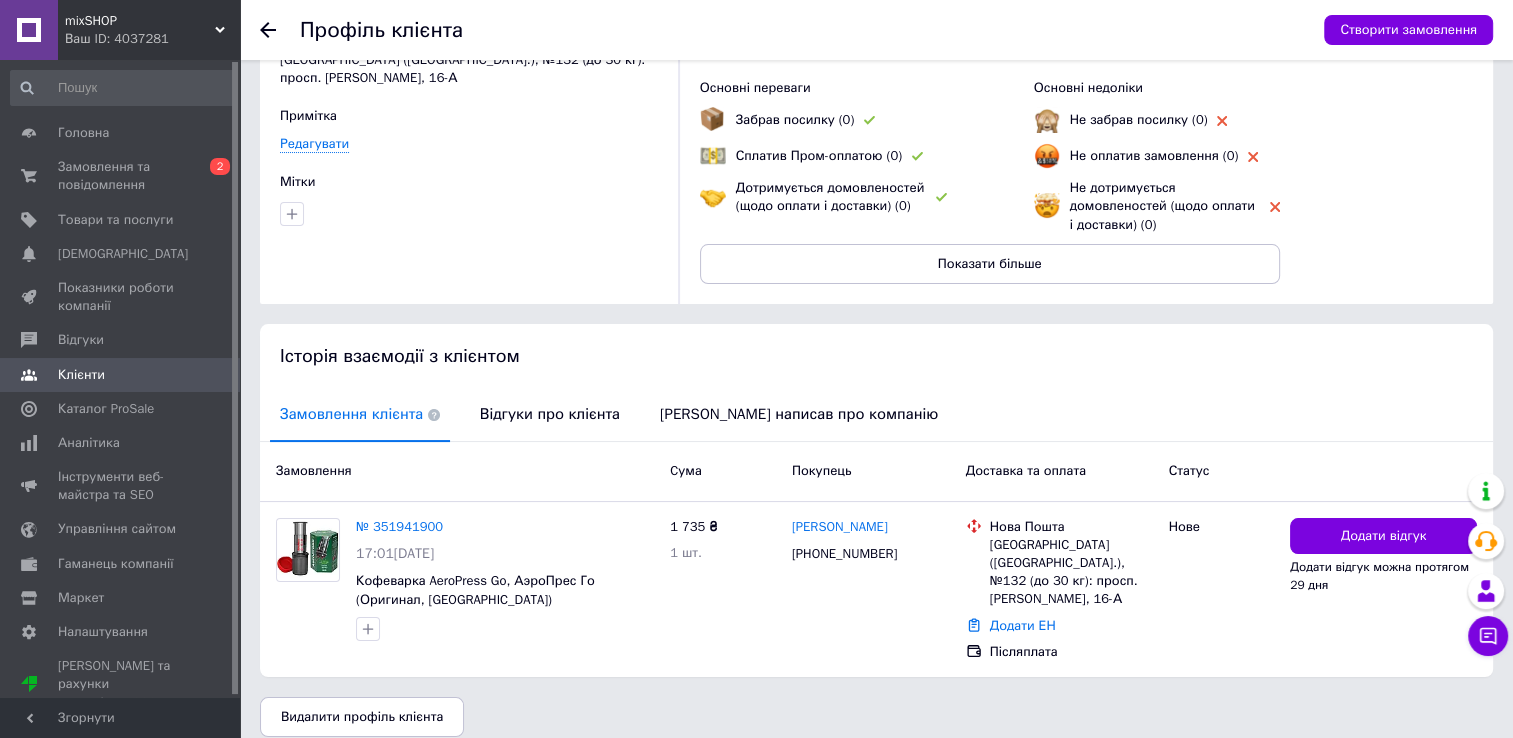 click on "Історія взаємодії з клієнтом" at bounding box center (876, 356) 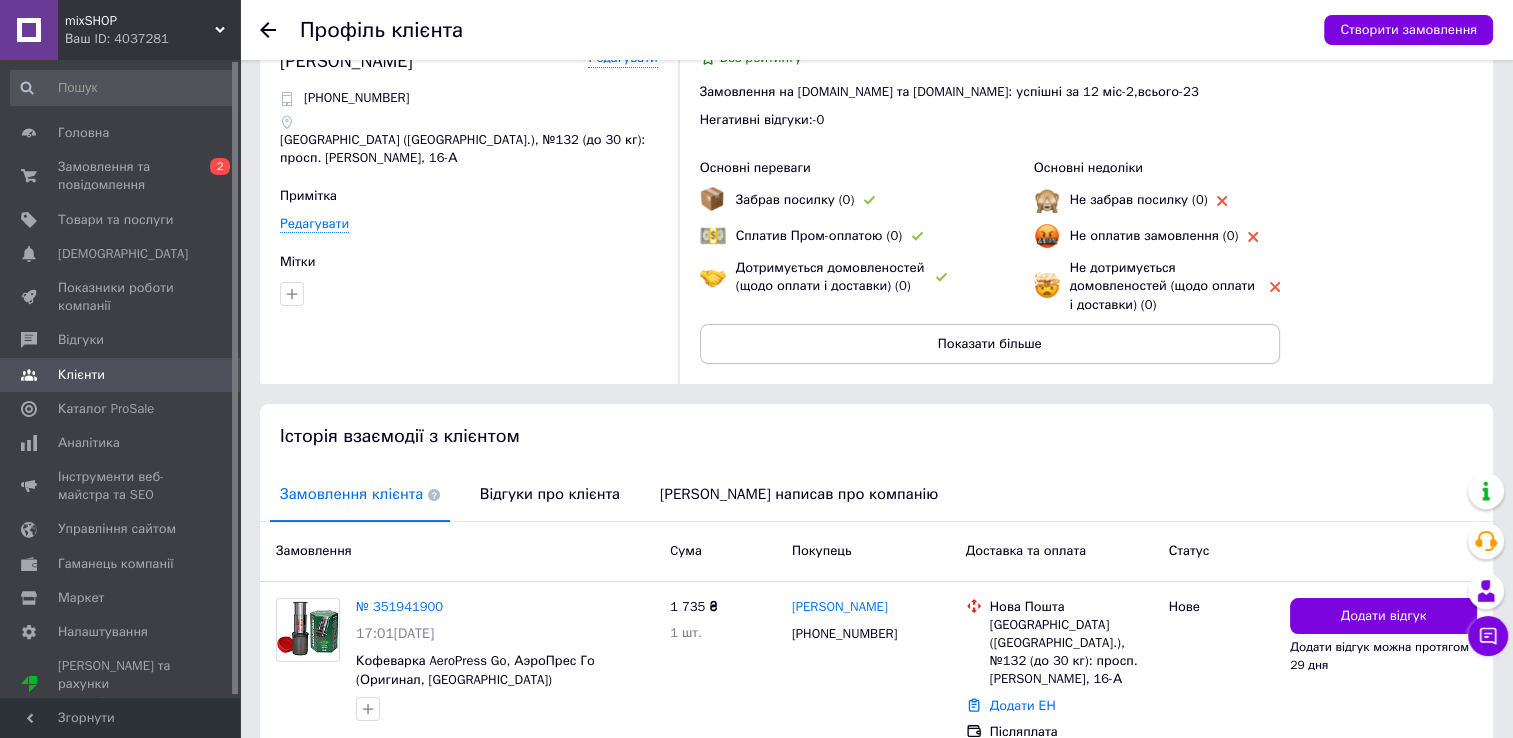 scroll, scrollTop: 11, scrollLeft: 0, axis: vertical 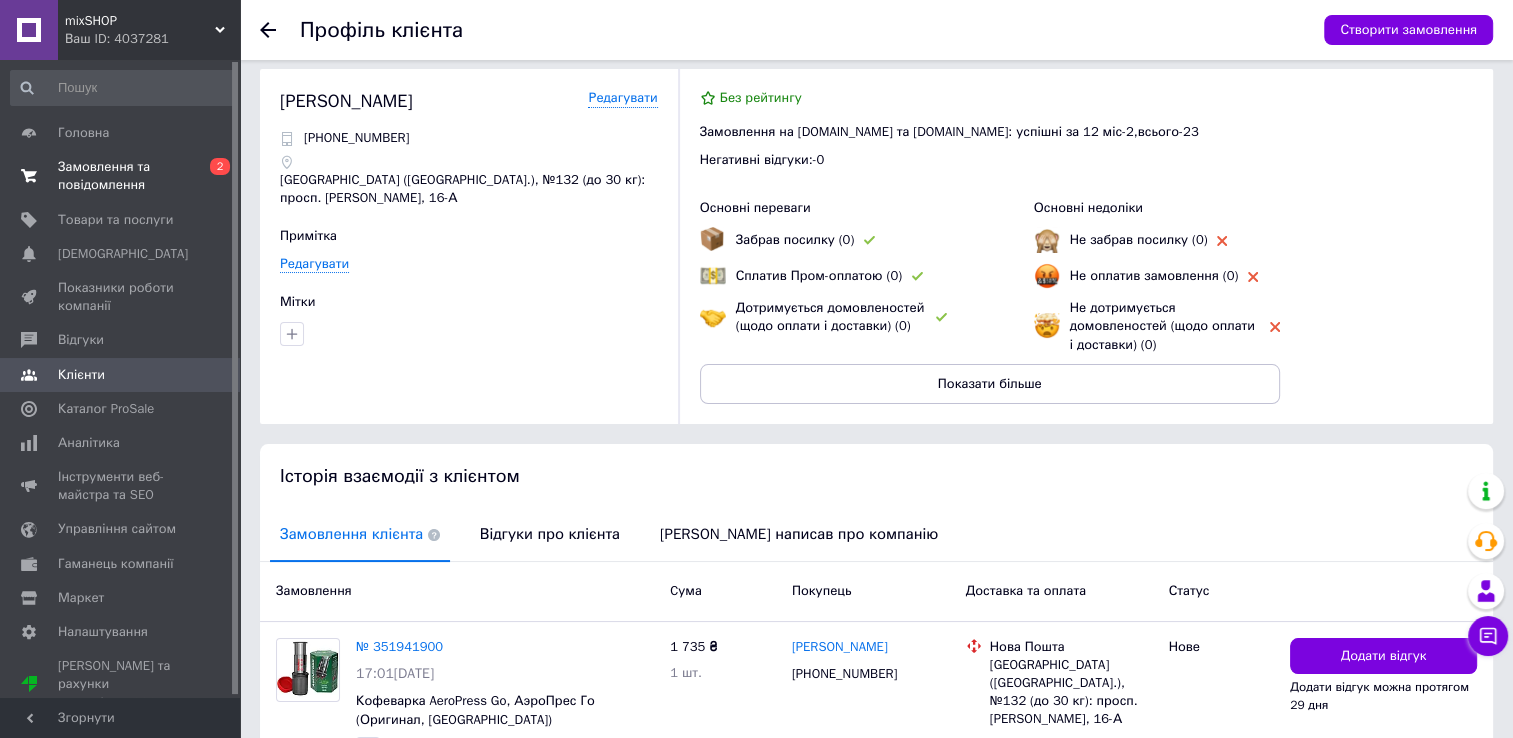 click on "Замовлення та повідомлення" at bounding box center (121, 176) 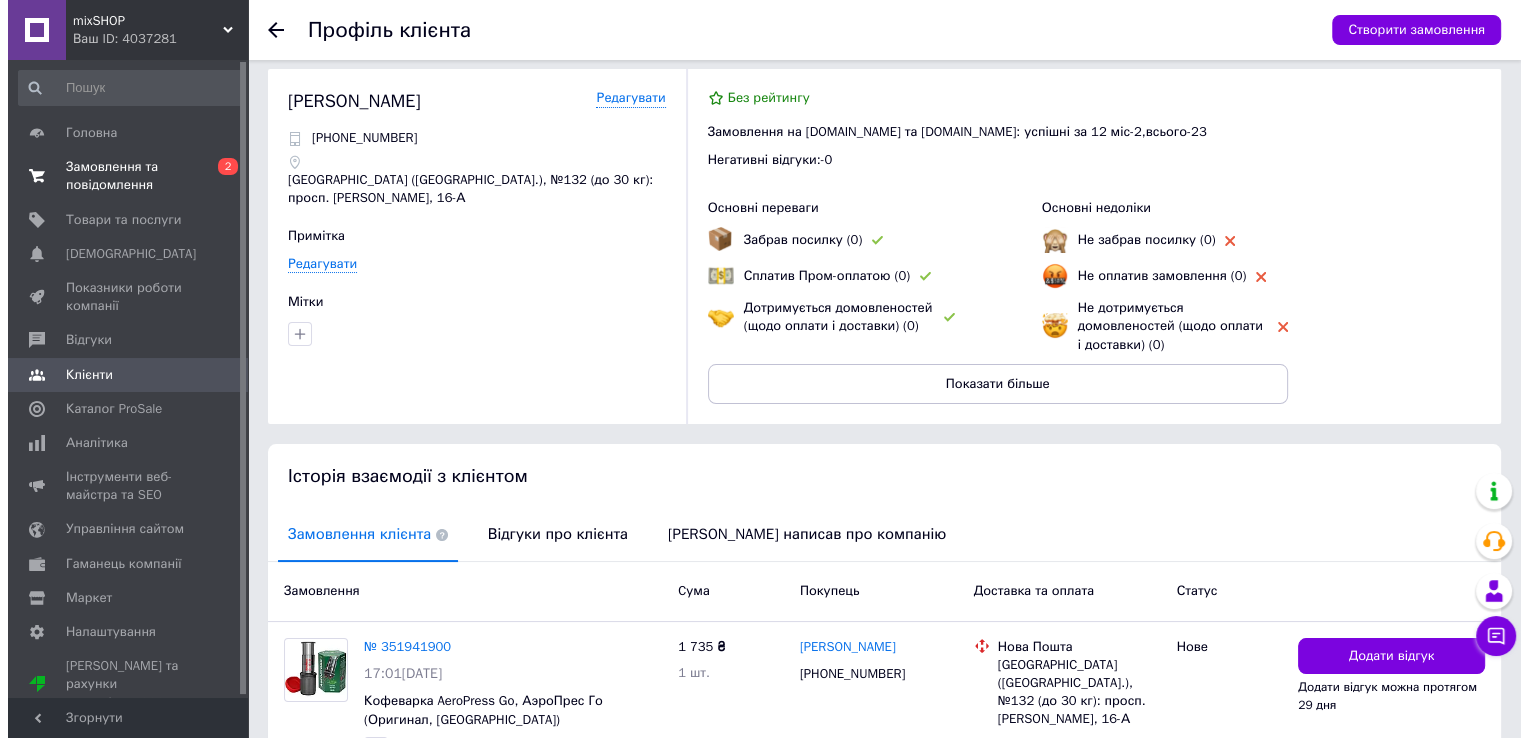 scroll, scrollTop: 0, scrollLeft: 0, axis: both 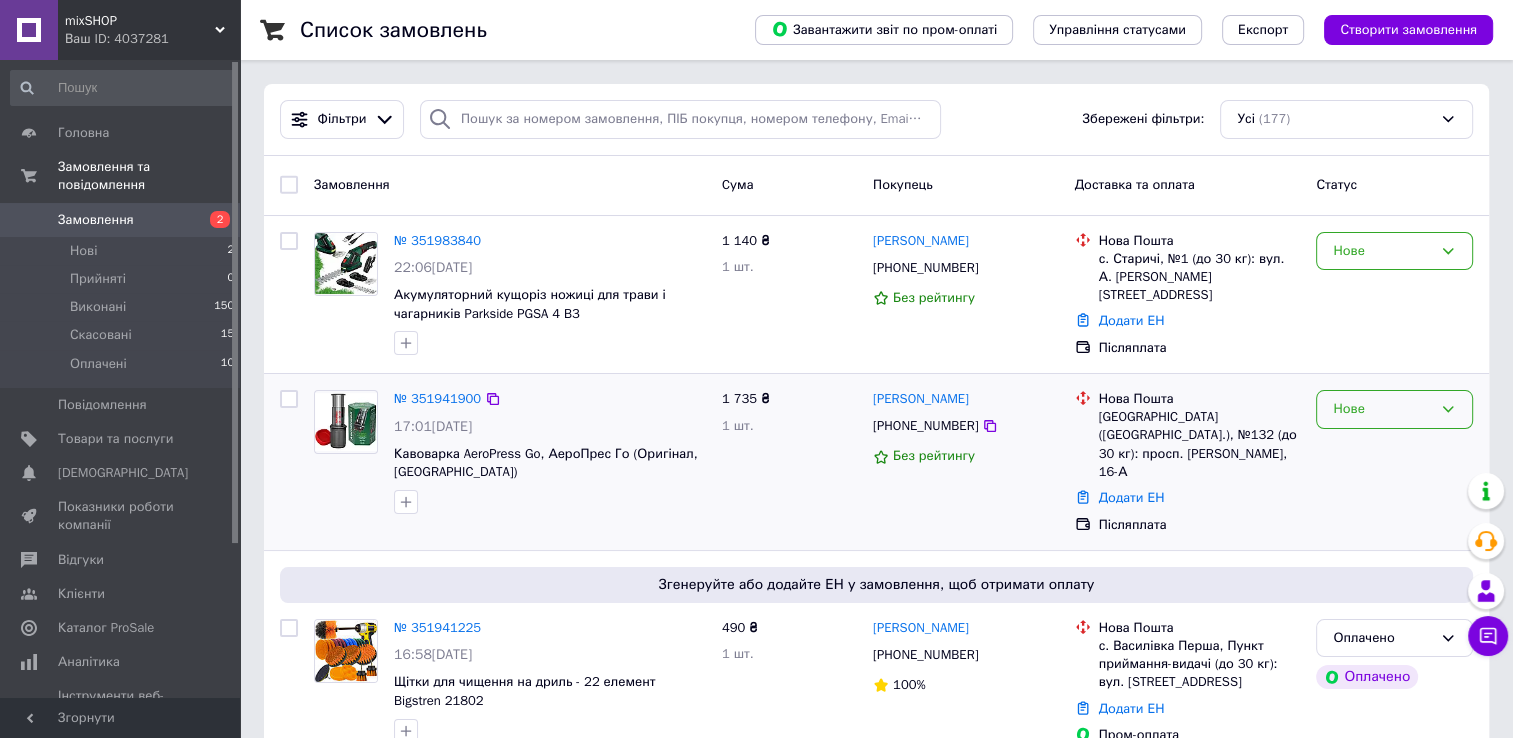 click on "Нове" at bounding box center [1394, 409] 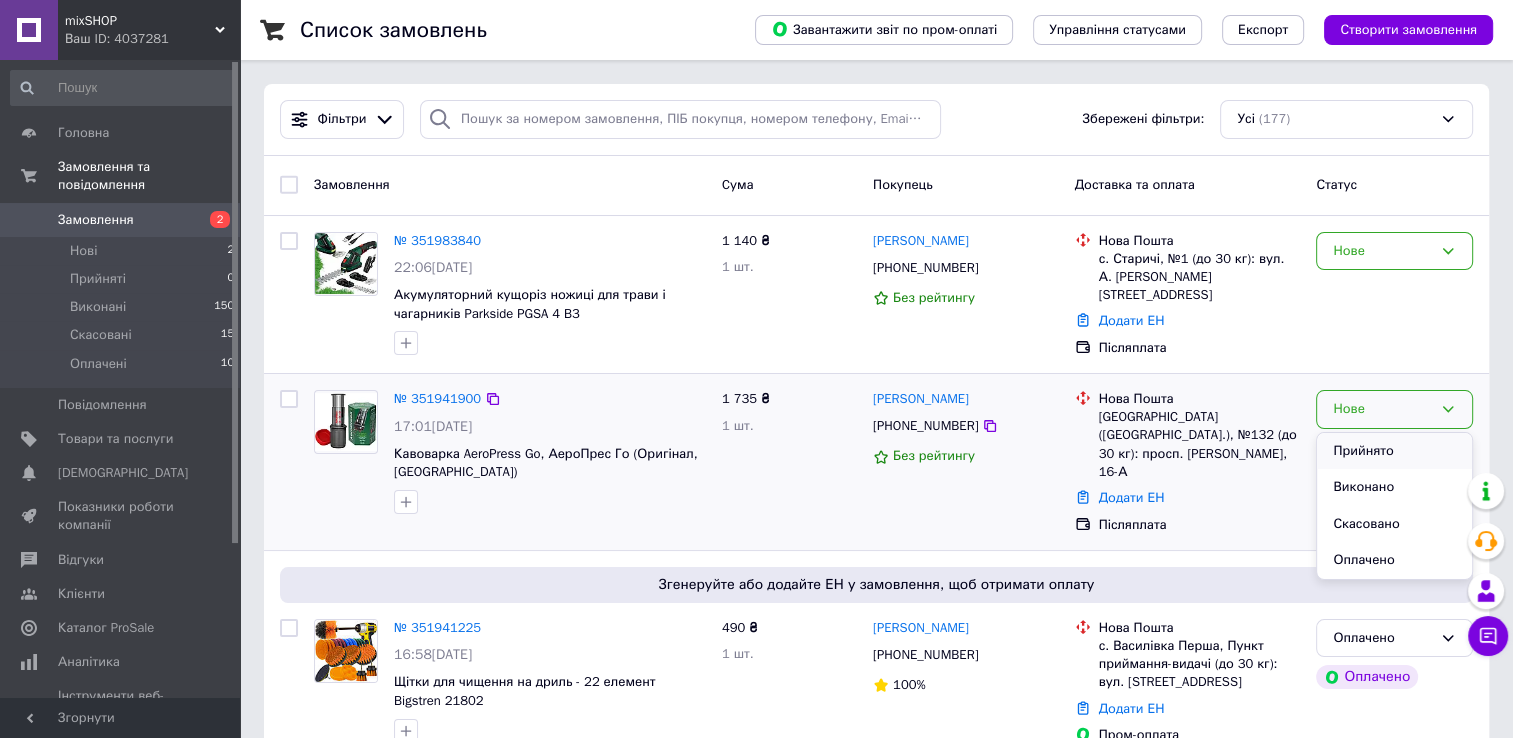 click on "Прийнято" at bounding box center [1394, 451] 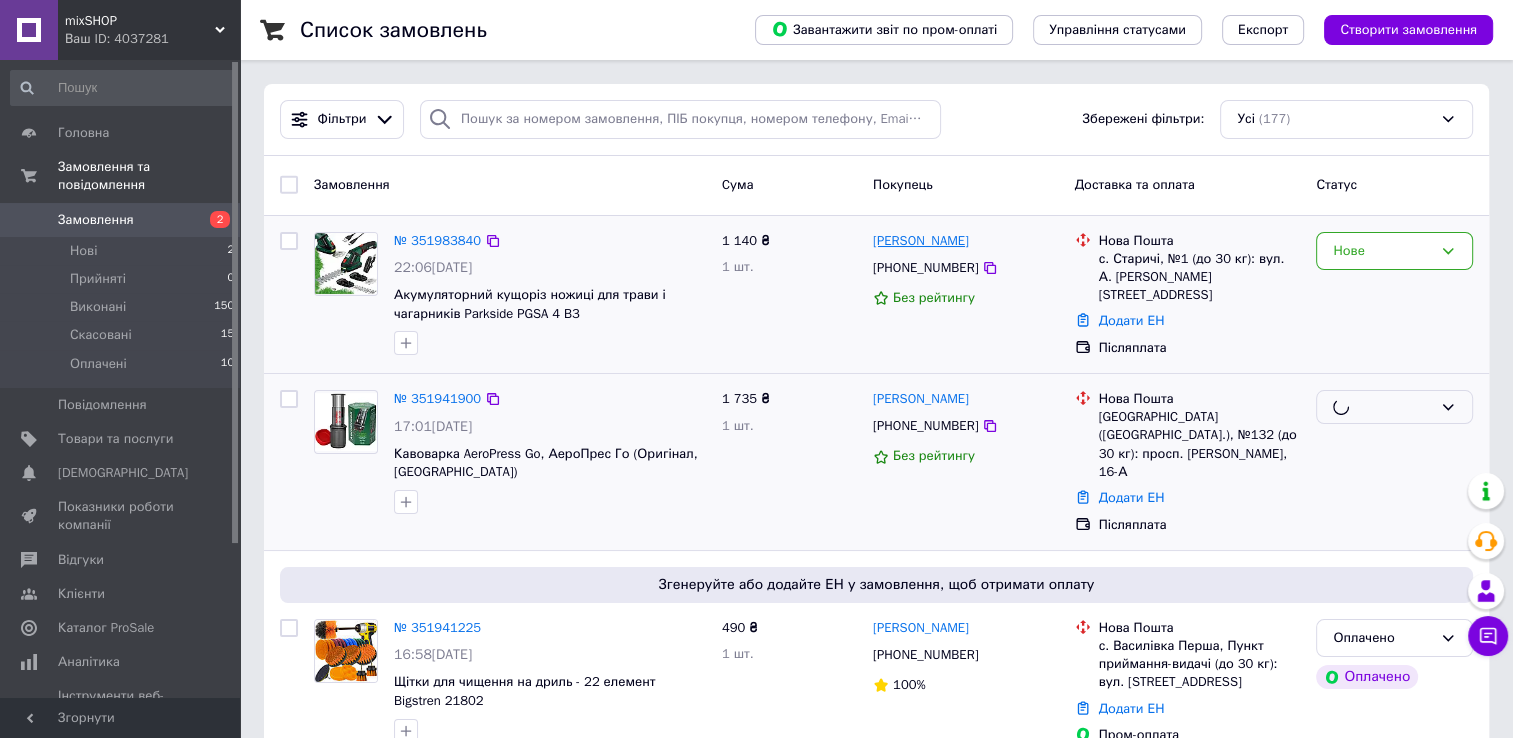 click on "Замовлення Cума Покупець Доставка та оплата Статус № 351983840 22:06[DATE] Акумуляторний кущоріз ножиці для трави і чагарників Parkside PGSA 4 B3 1 140 ₴ 1 шт. [PERSON_NAME] [PHONE_NUMBER] Без рейтингу Нова Пошта с. Старичі, №1 (до 30 кг): вул. А. [PERSON_NAME][STREET_ADDRESS] а Додати ЕН Післяплата Нове № 351941900 17:01[DATE] Кавоварка AeroPress Go, АероПрес Го (Оригінал, [GEOGRAPHIC_DATA]) 1 735 ₴ 1 шт. [PERSON_NAME] [PHONE_NUMBER] Без рейтингу Нова Пошта Київ ([GEOGRAPHIC_DATA].), №132 (до 30 кг): просп. [PERSON_NAME], 16-А Додати ЕН Післяплата Згенеруйте або додайте ЕН у замовлення, щоб отримати оплату № 351941225 16:58[DATE] 490 ₴ 1 шт. [PERSON_NAME] 95%" at bounding box center [876, 9588] 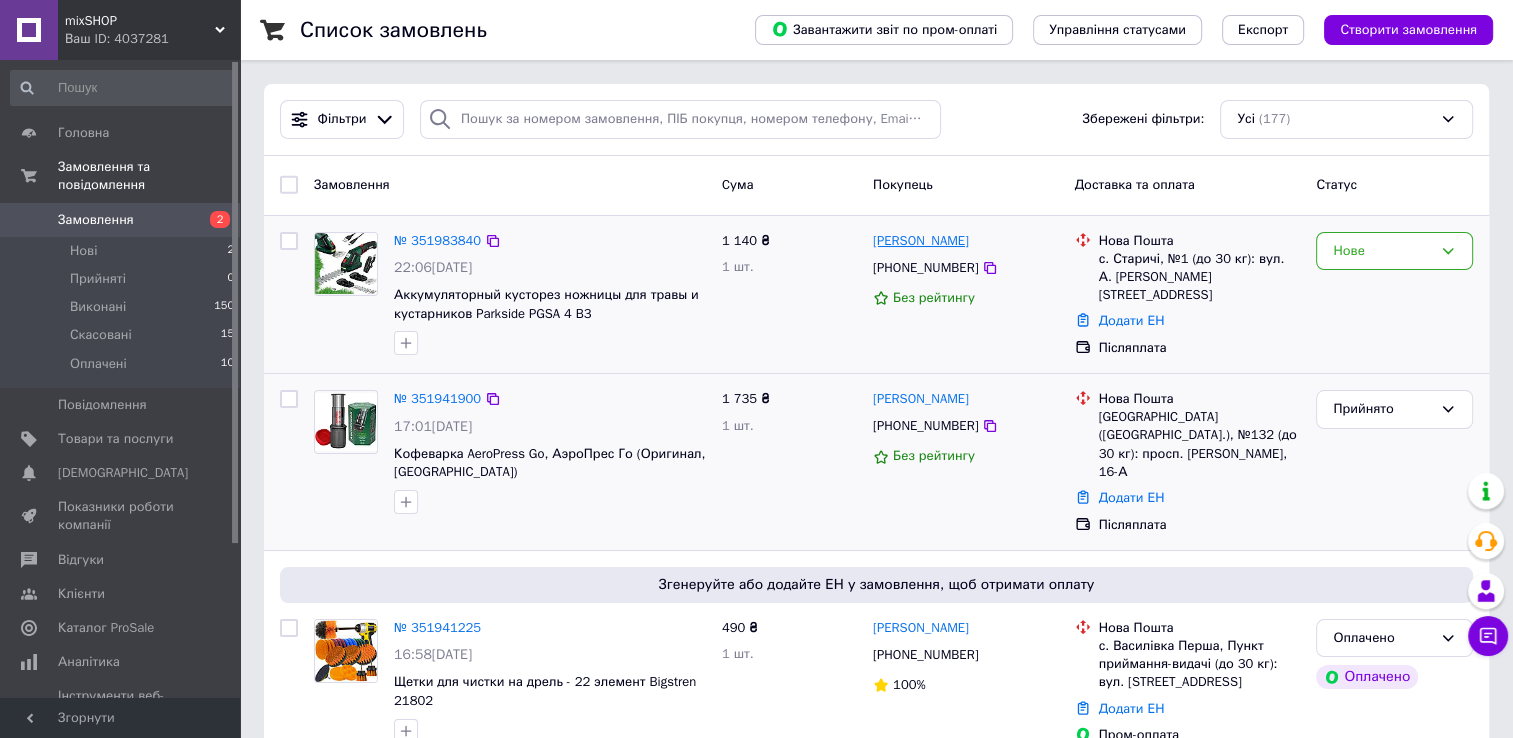 click on "[PERSON_NAME]" at bounding box center (921, 241) 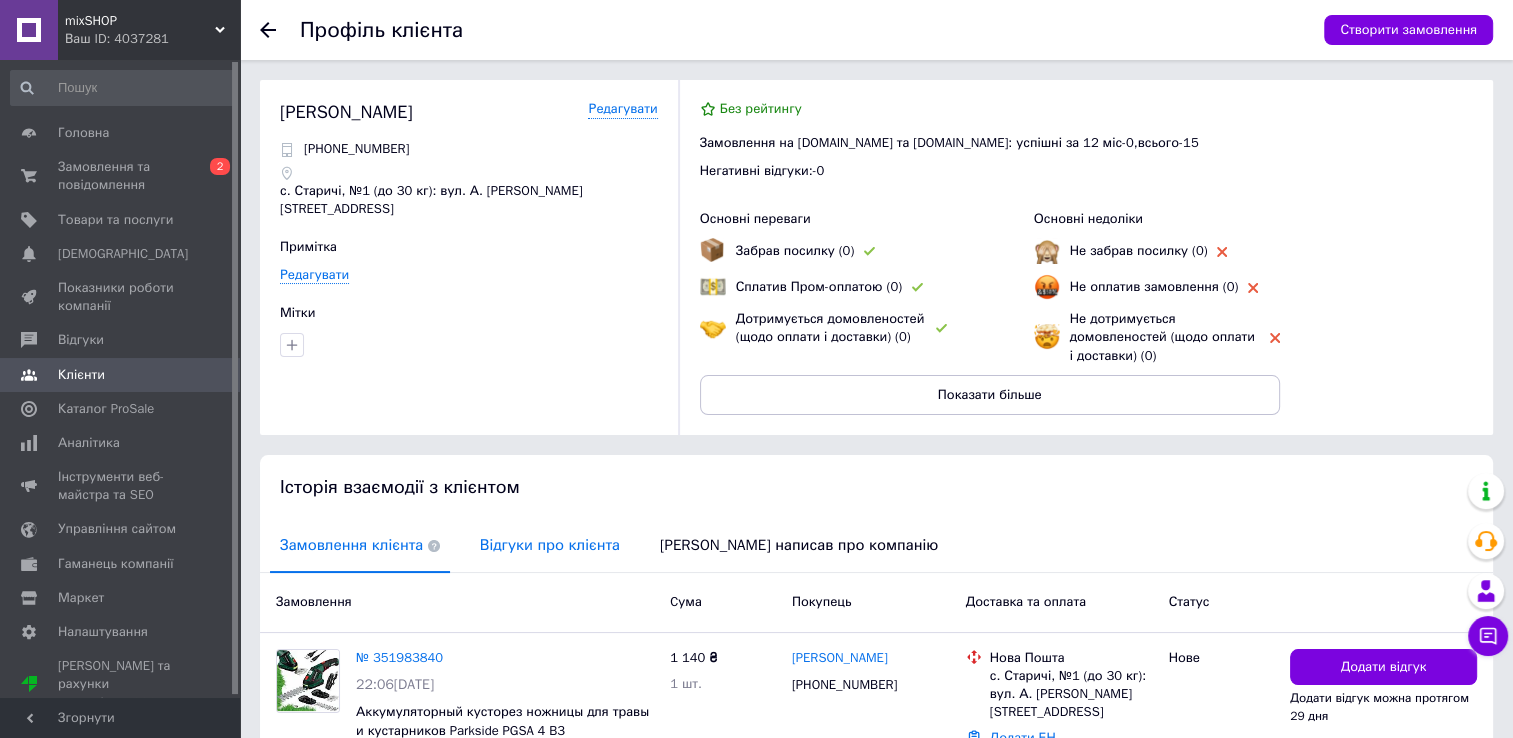 click on "Відгуки про клієнта" at bounding box center (550, 545) 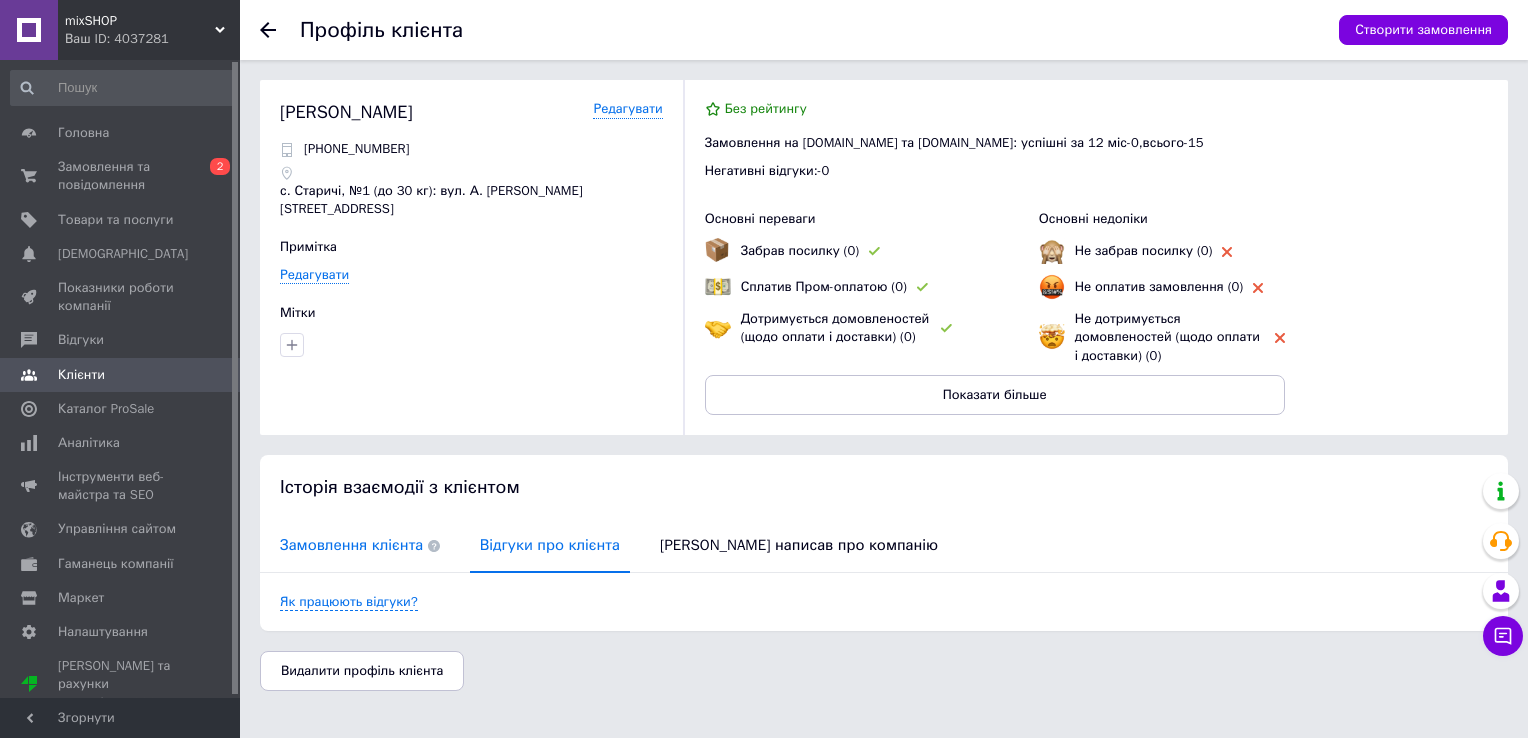 click on "Замовлення клієнта" at bounding box center [360, 545] 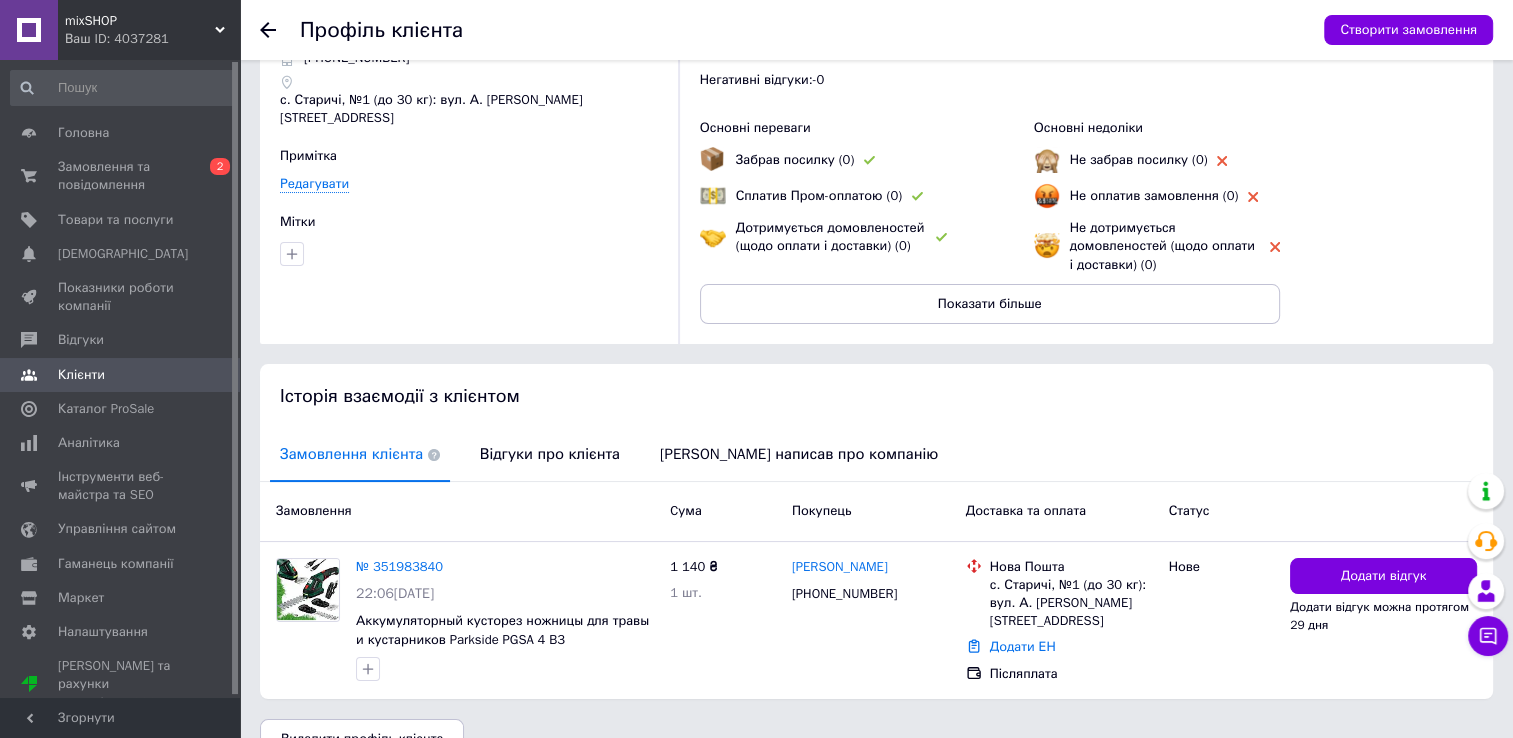 scroll, scrollTop: 128, scrollLeft: 0, axis: vertical 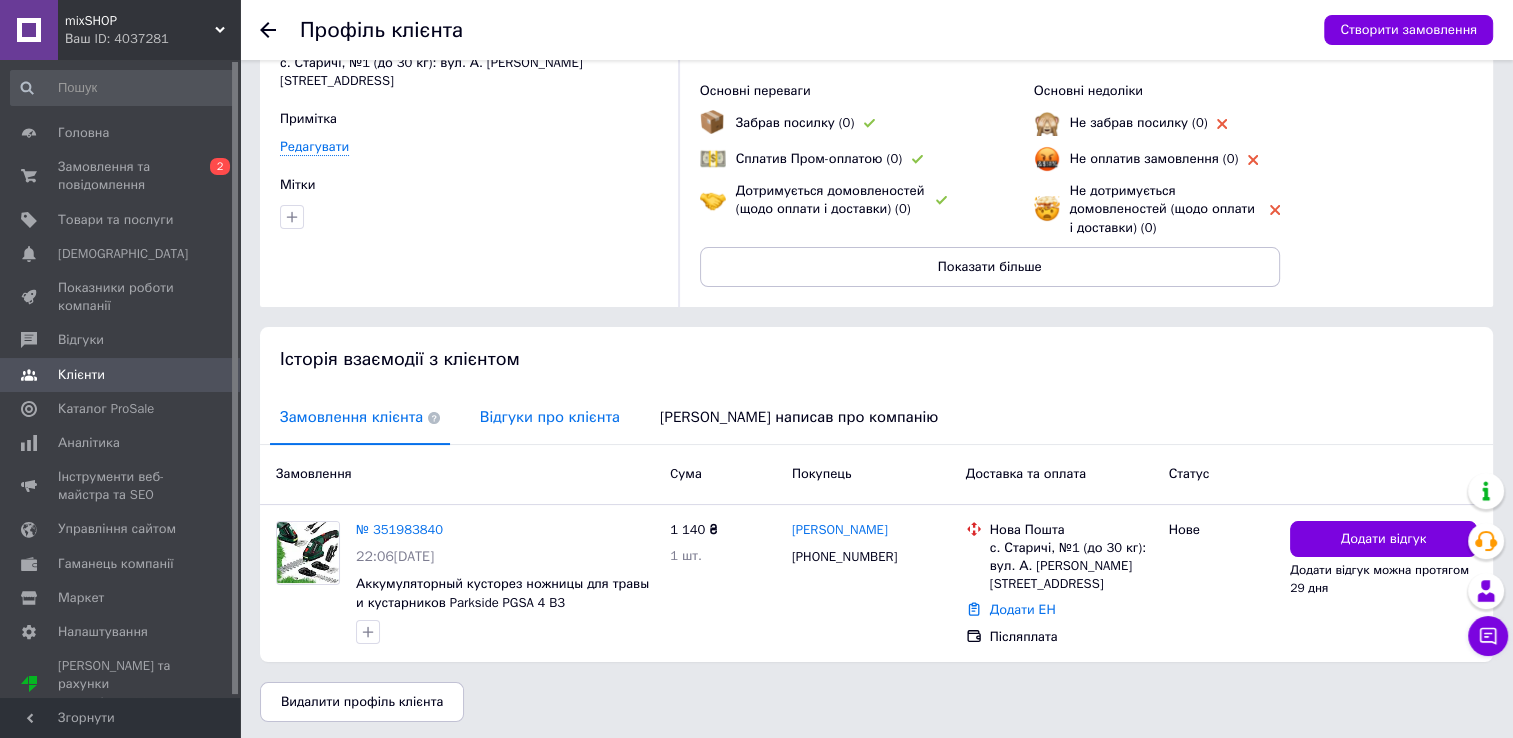 click on "Відгуки про клієнта" at bounding box center [550, 417] 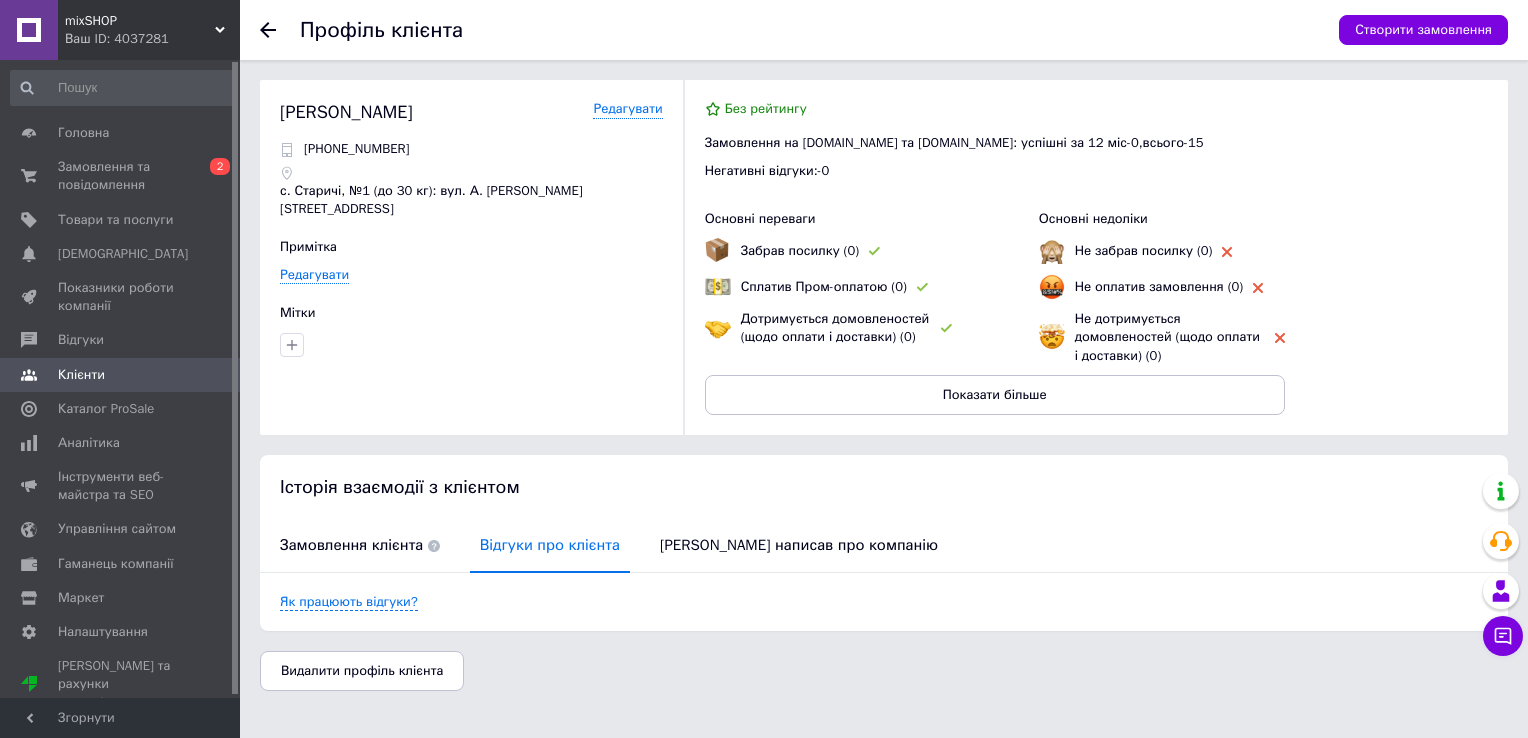 click on "Замовлення клієнта" at bounding box center [360, 546] 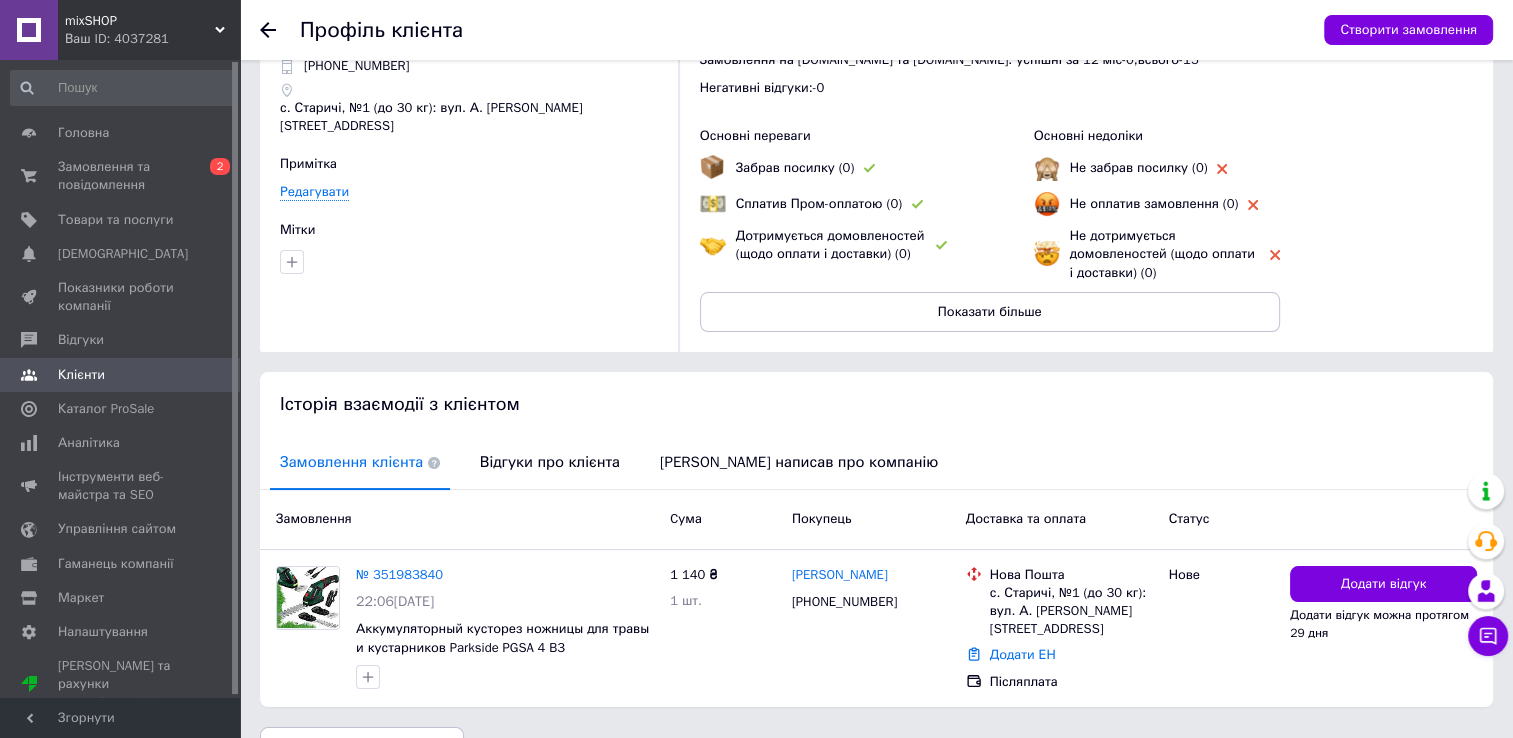 scroll, scrollTop: 80, scrollLeft: 0, axis: vertical 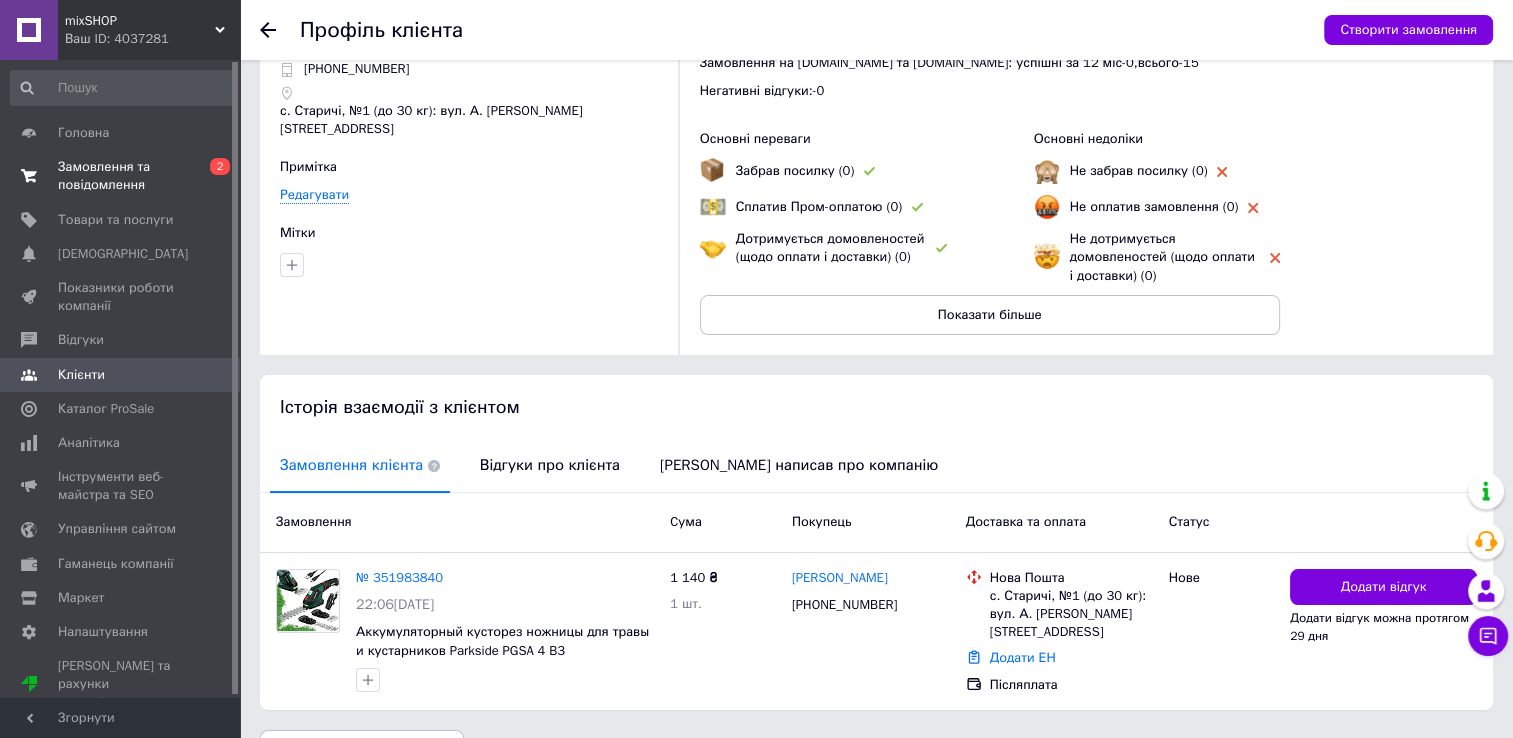 click on "Замовлення та повідомлення" at bounding box center (121, 176) 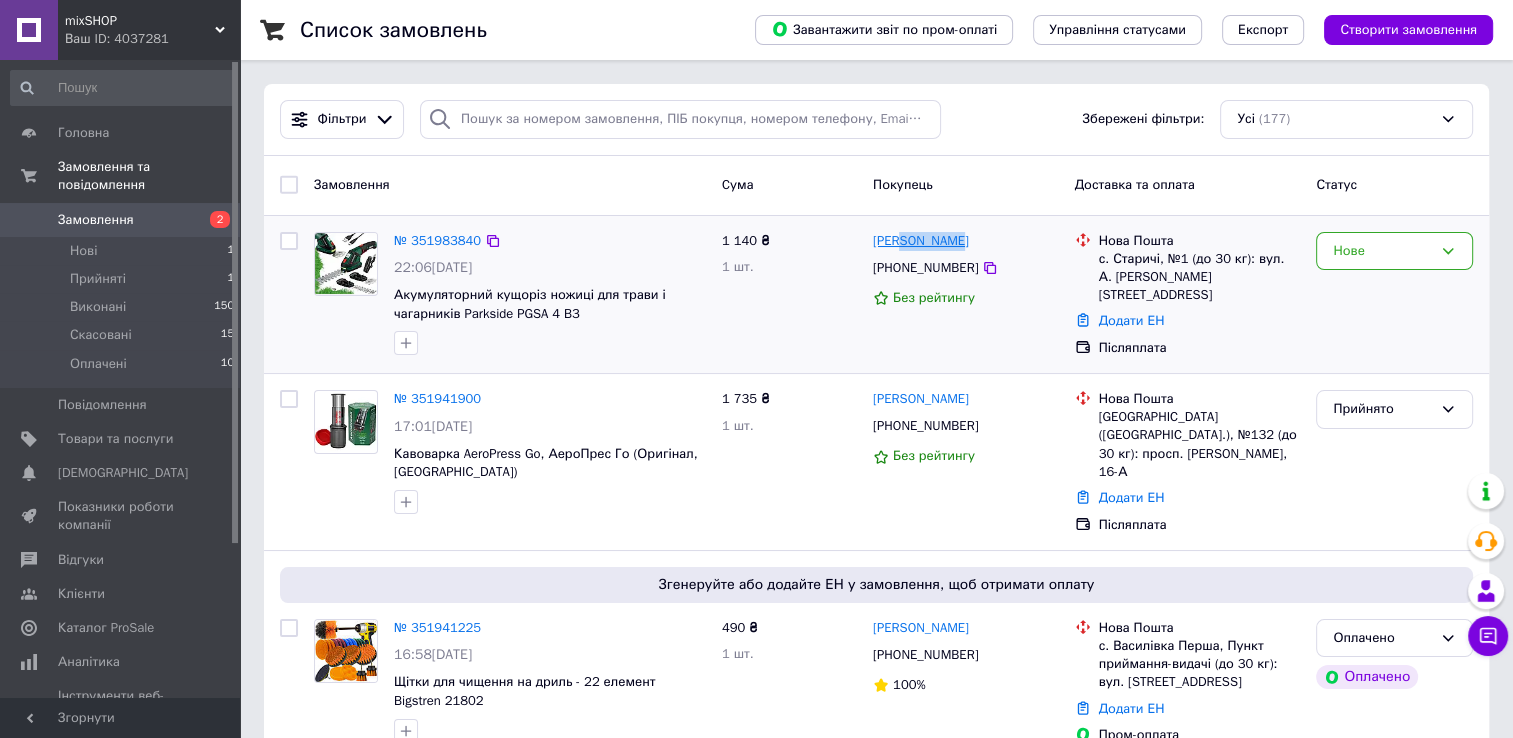 drag, startPoint x: 899, startPoint y: 252, endPoint x: 903, endPoint y: 242, distance: 10.770329 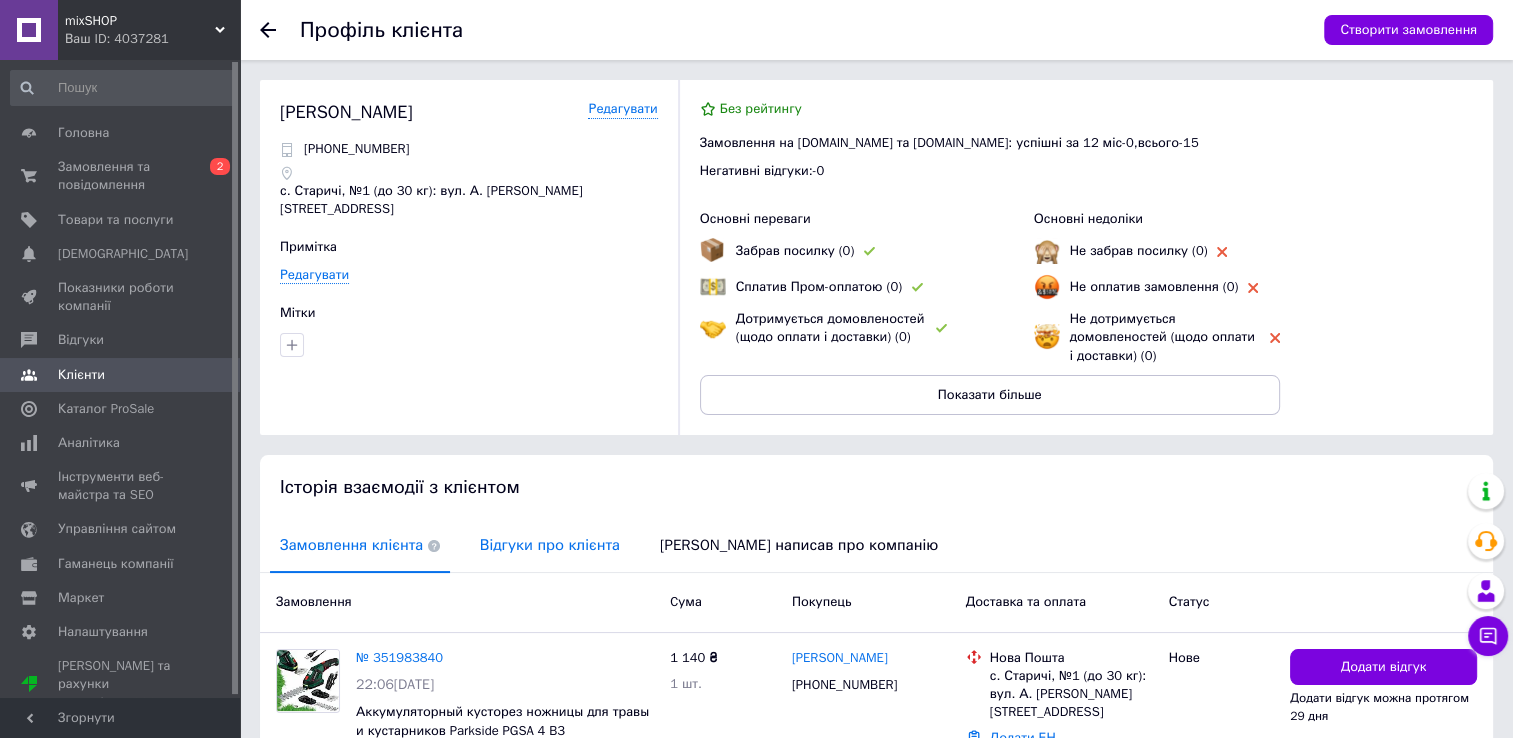 click on "Відгуки про клієнта" at bounding box center (550, 545) 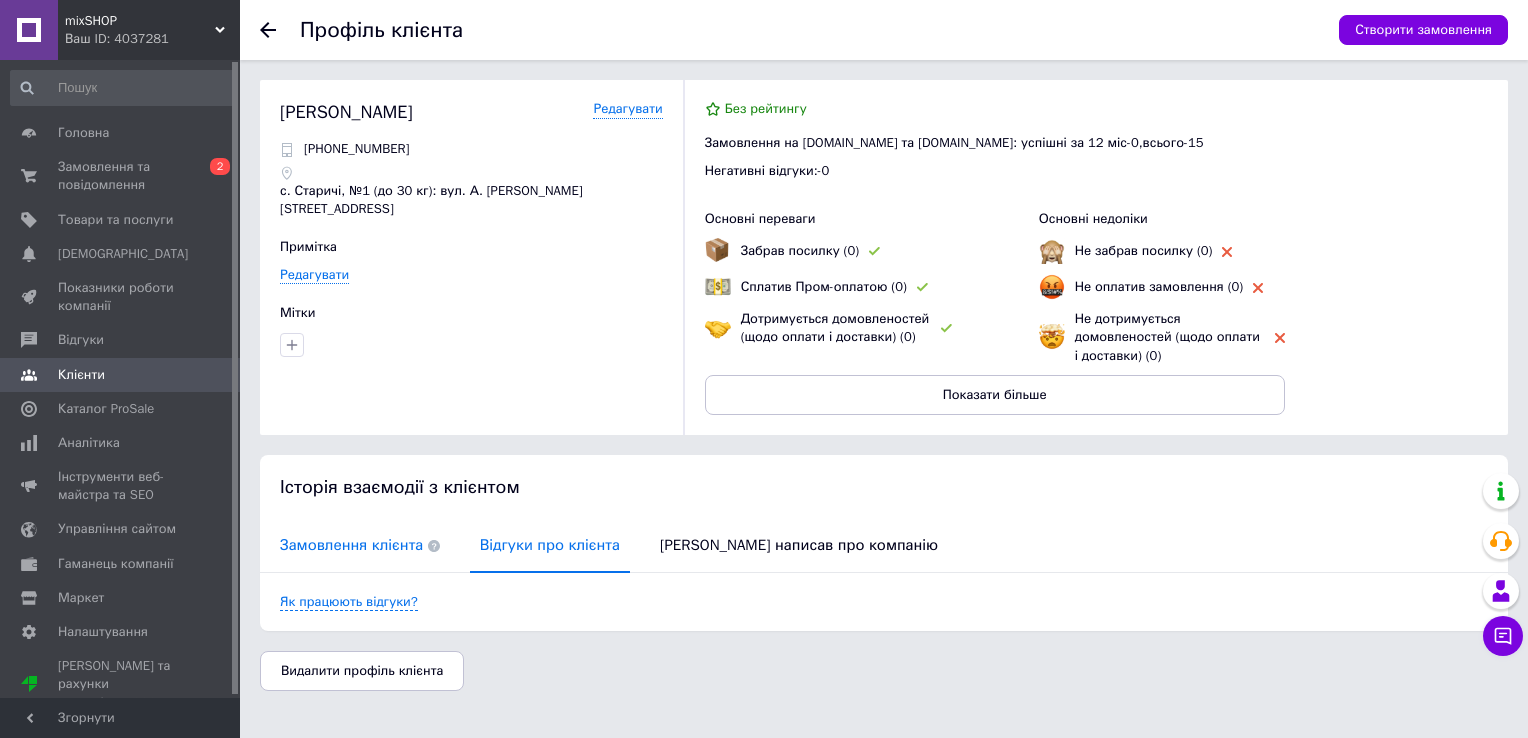 click on "Замовлення клієнта" at bounding box center [360, 545] 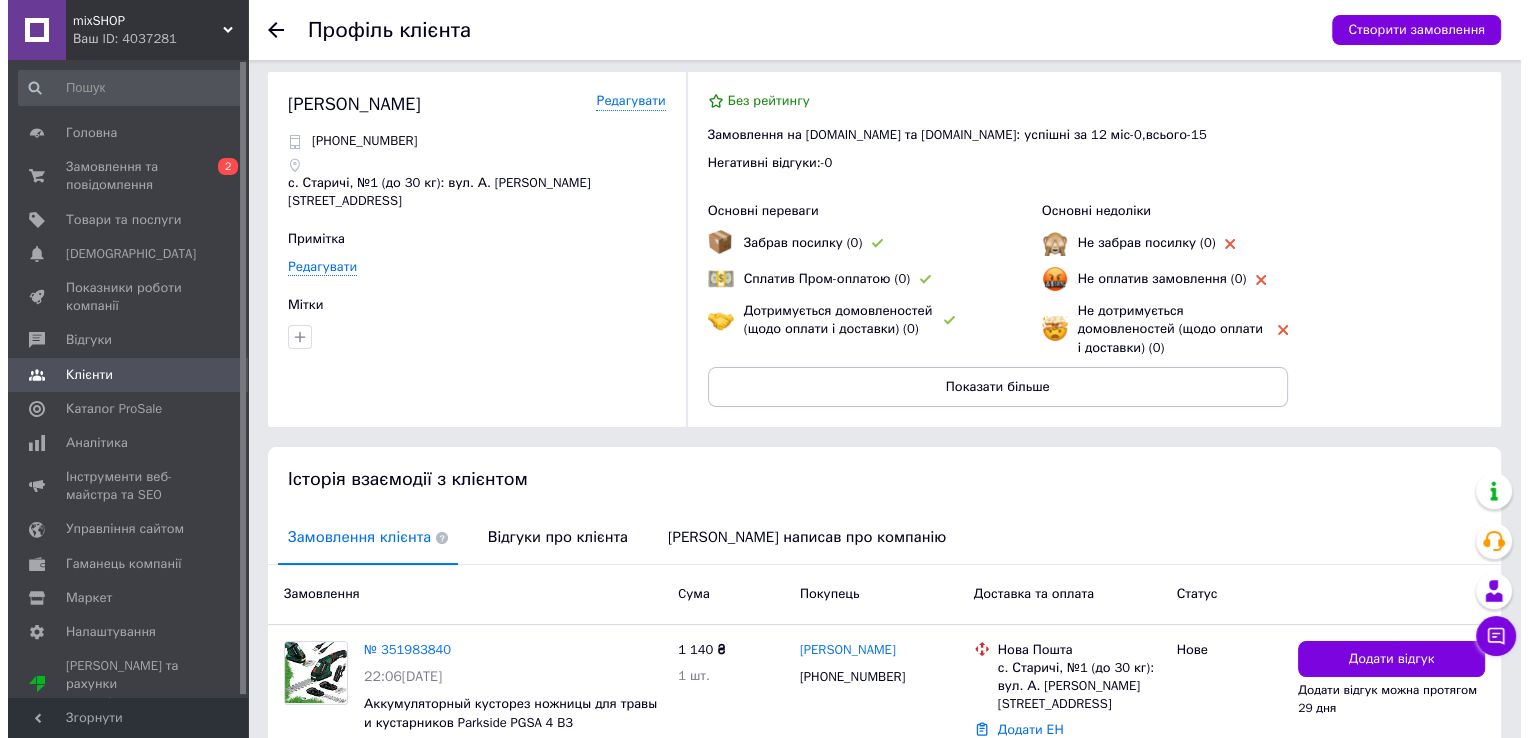 scroll, scrollTop: 0, scrollLeft: 0, axis: both 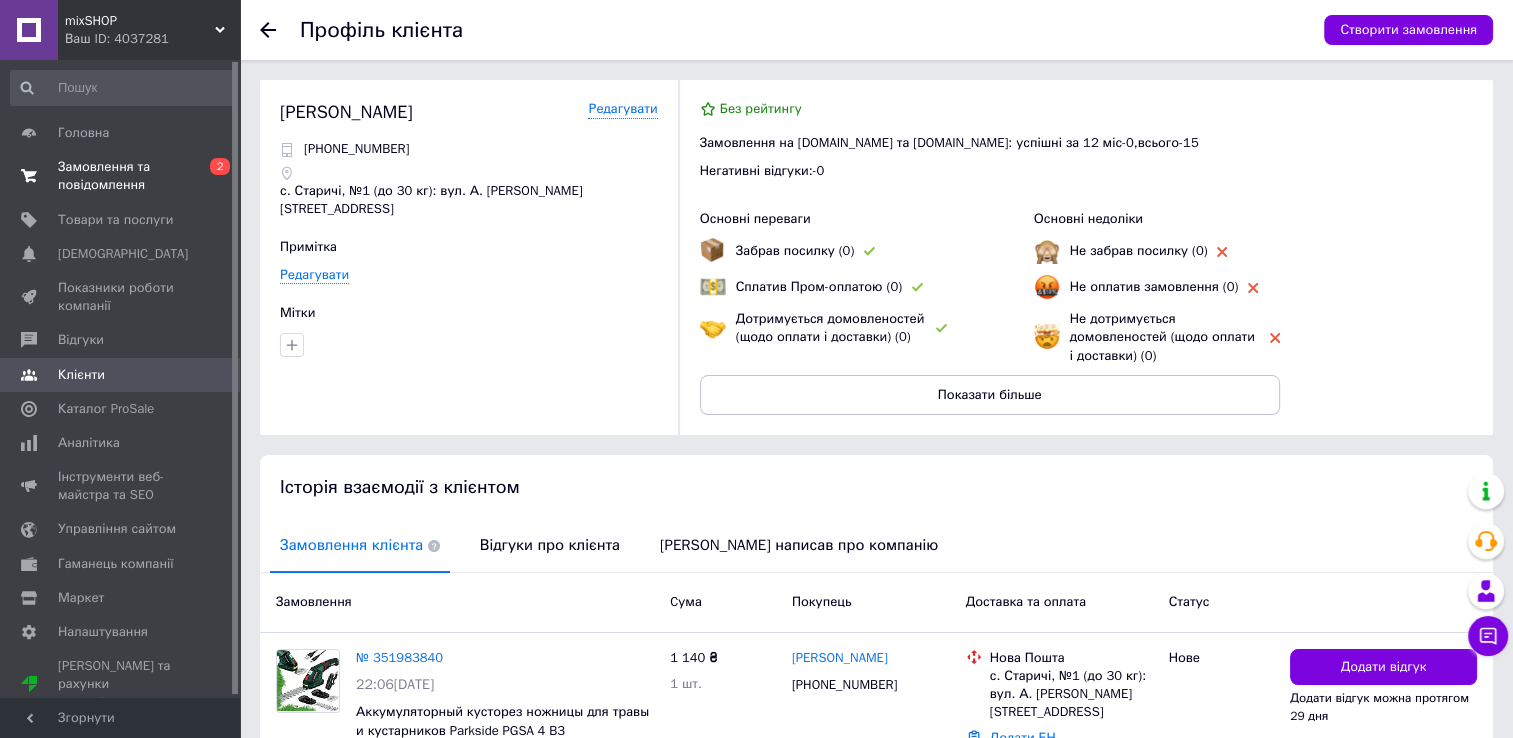 click on "Замовлення та повідомлення" at bounding box center [121, 176] 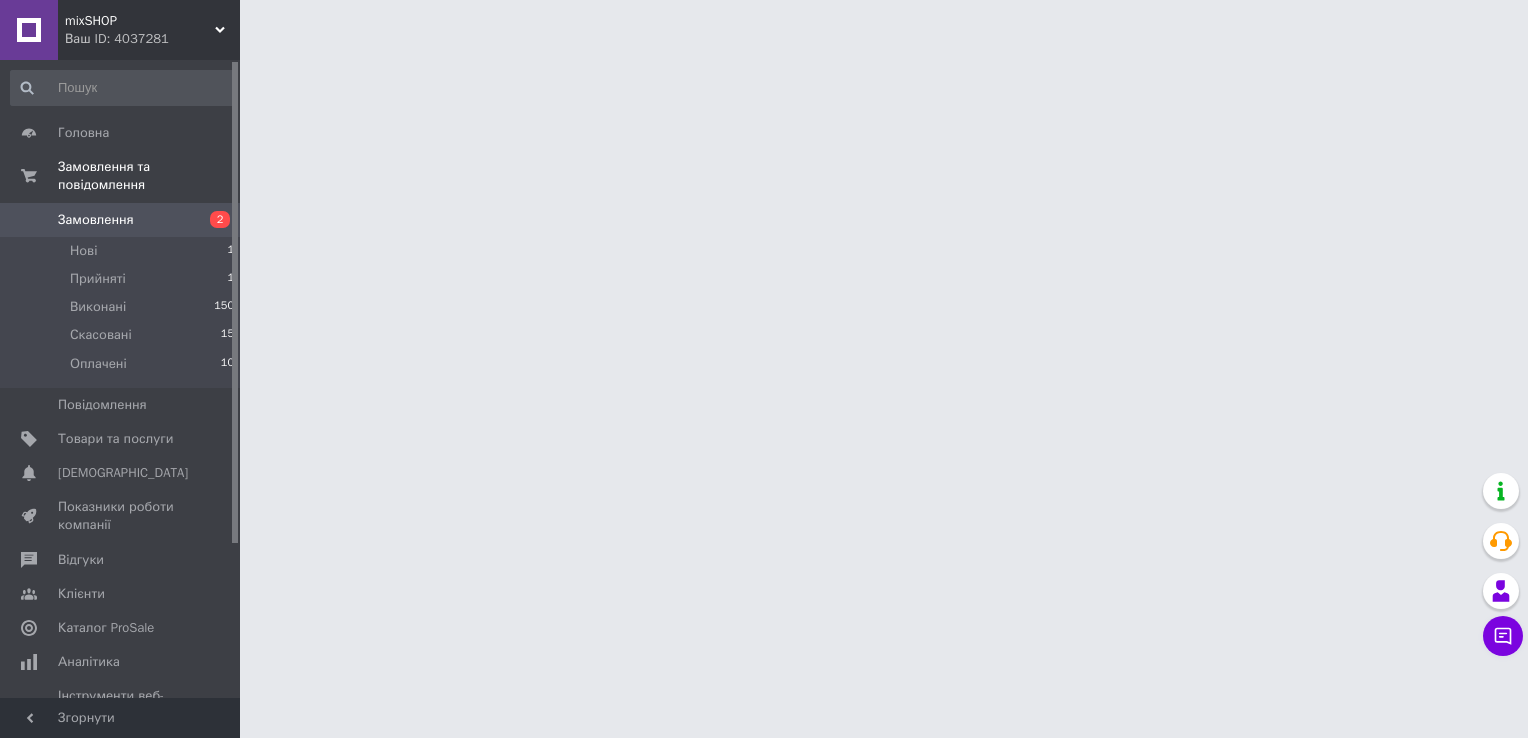 click on "mixSHOP Ваш ID: 4037281 Сайт mixSHOP Кабінет покупця Перевірити стан системи Сторінка на порталі Довідка Вийти Головна Замовлення та повідомлення Замовлення 2 Нові 1 Прийняті 1 Виконані 150 Скасовані 15 Оплачені 10 Повідомлення 0 Товари та послуги Сповіщення 0 0 Показники роботи компанії Відгуки Клієнти Каталог ProSale Аналітика Інструменти веб-майстра та SEO Управління сайтом Гаманець компанії [PERSON_NAME] Тарифи та рахунки Prom мікс 1 000 Згорнути" at bounding box center (764, 25) 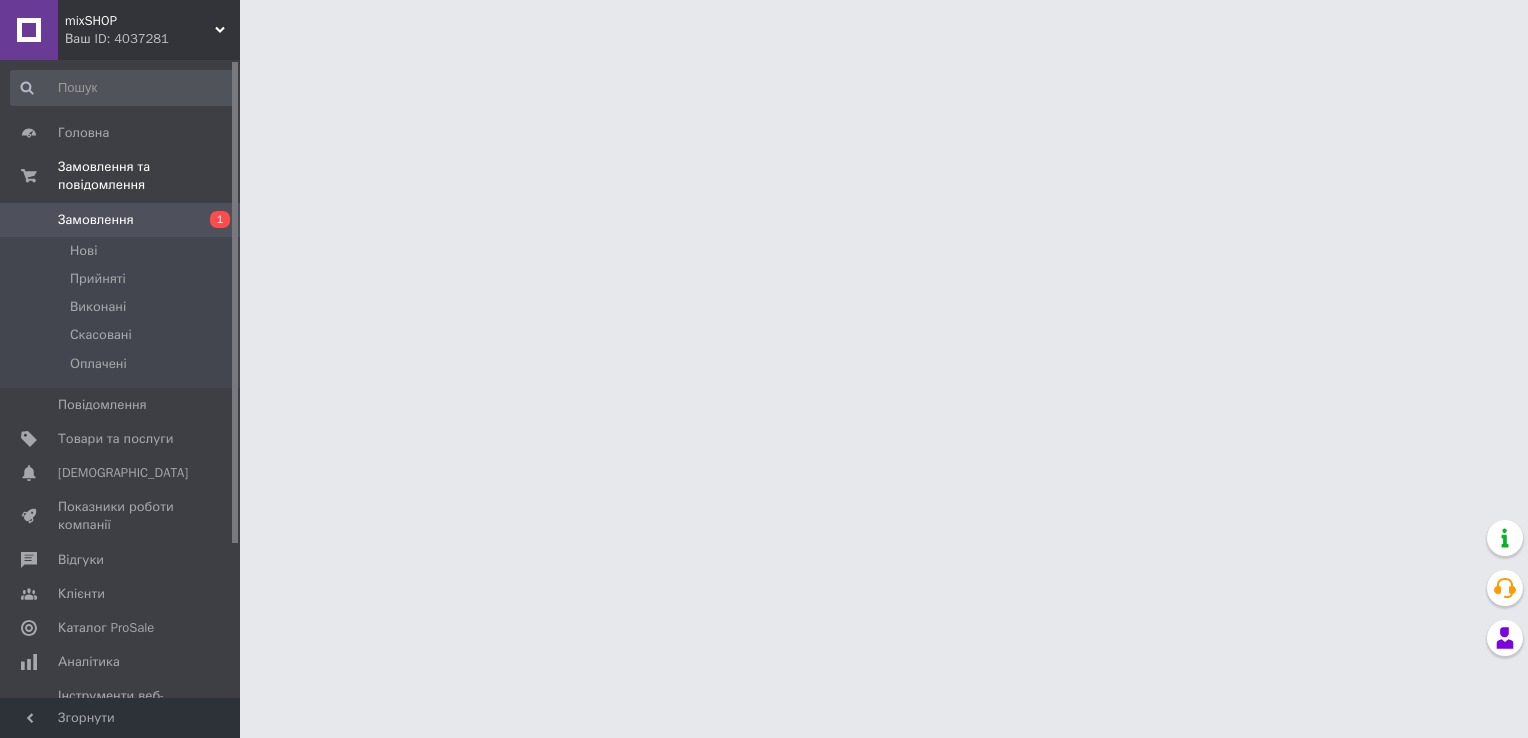 scroll, scrollTop: 0, scrollLeft: 0, axis: both 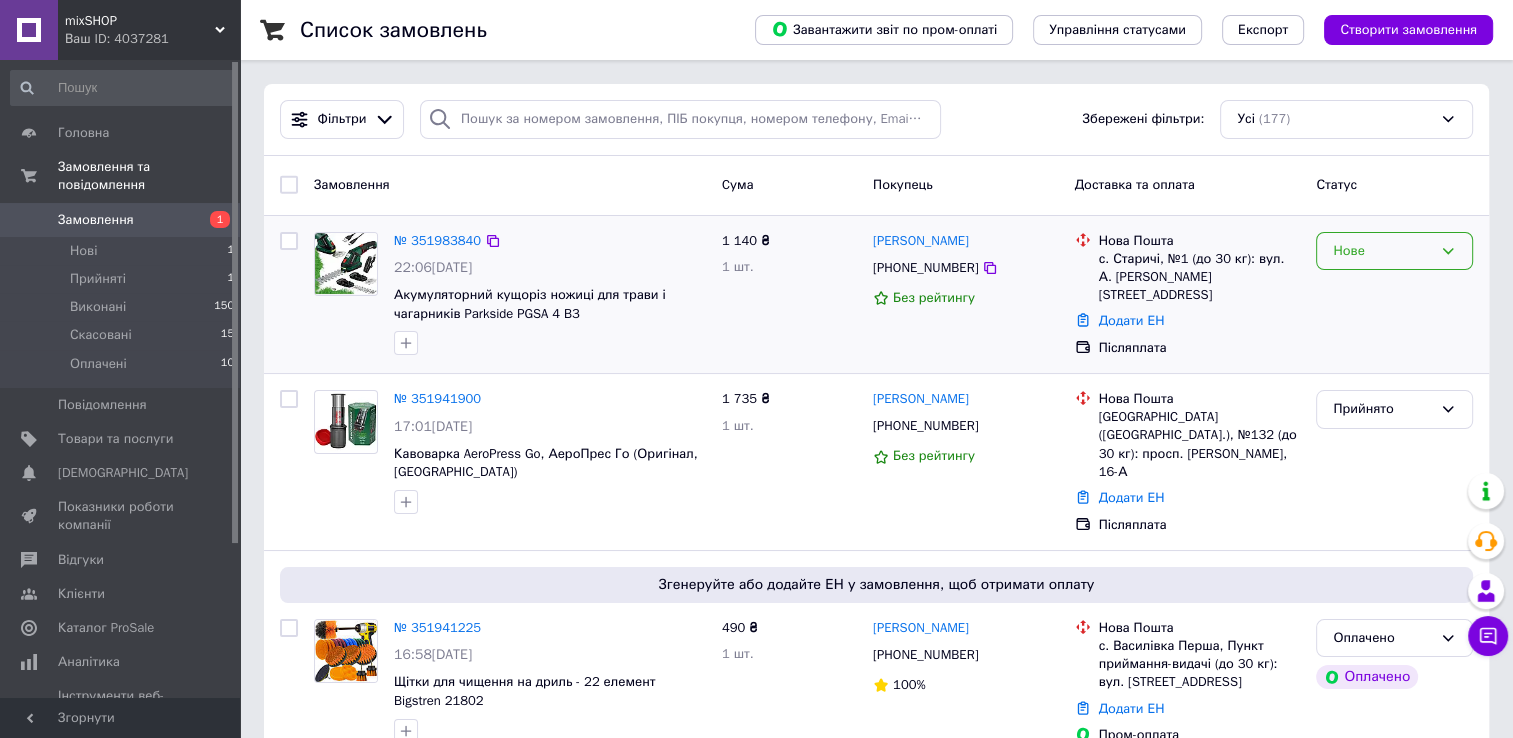 click on "Нове" at bounding box center (1382, 251) 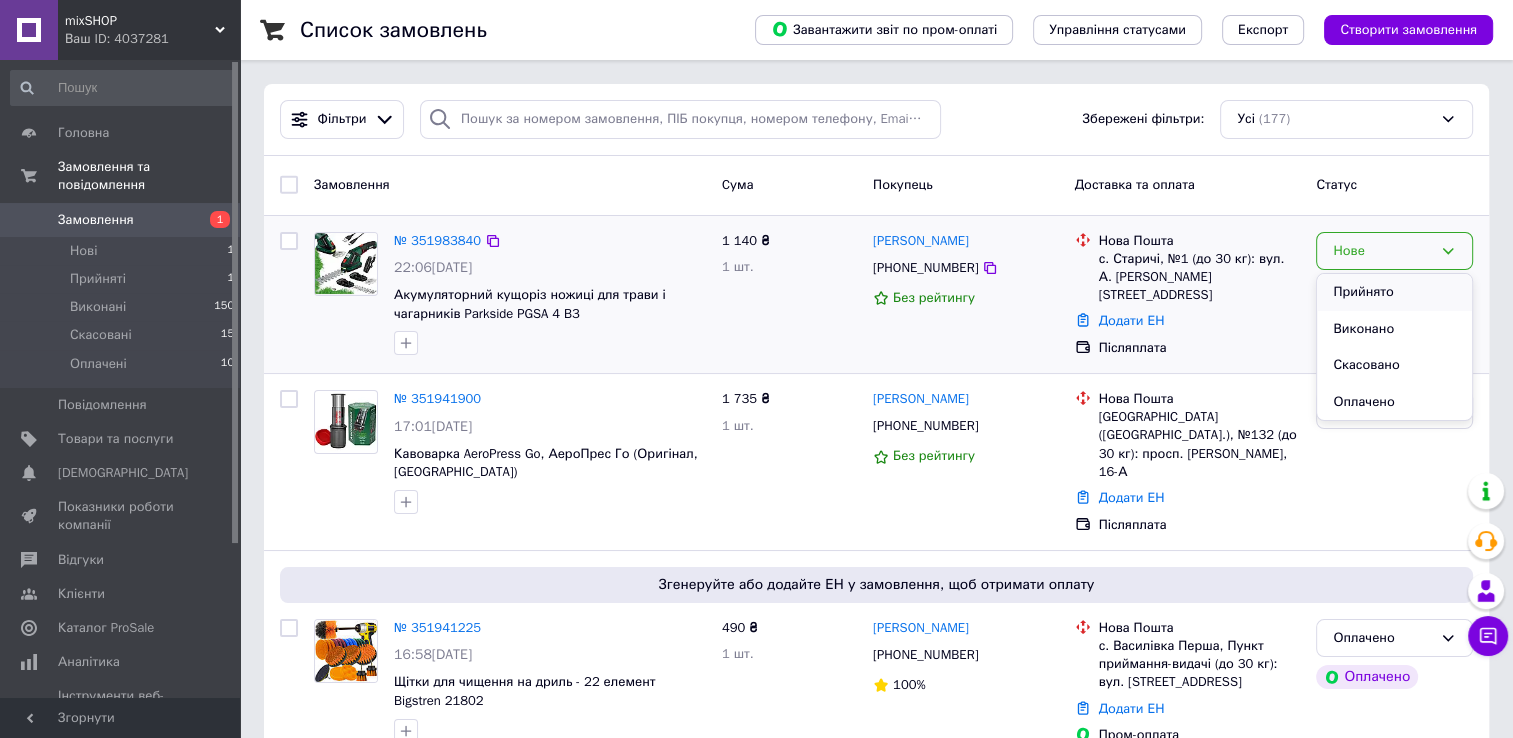 click on "Прийнято" at bounding box center (1394, 292) 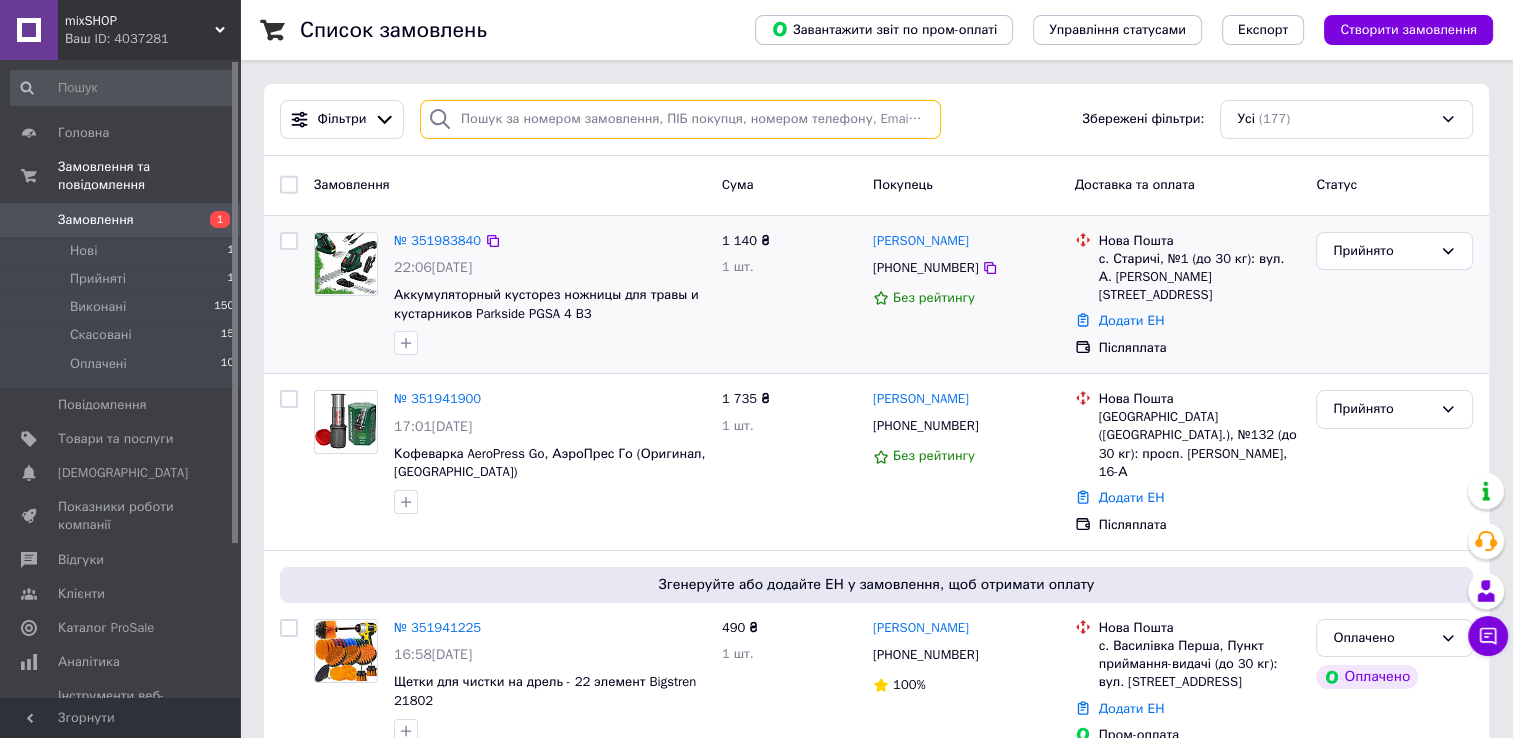click at bounding box center (680, 119) 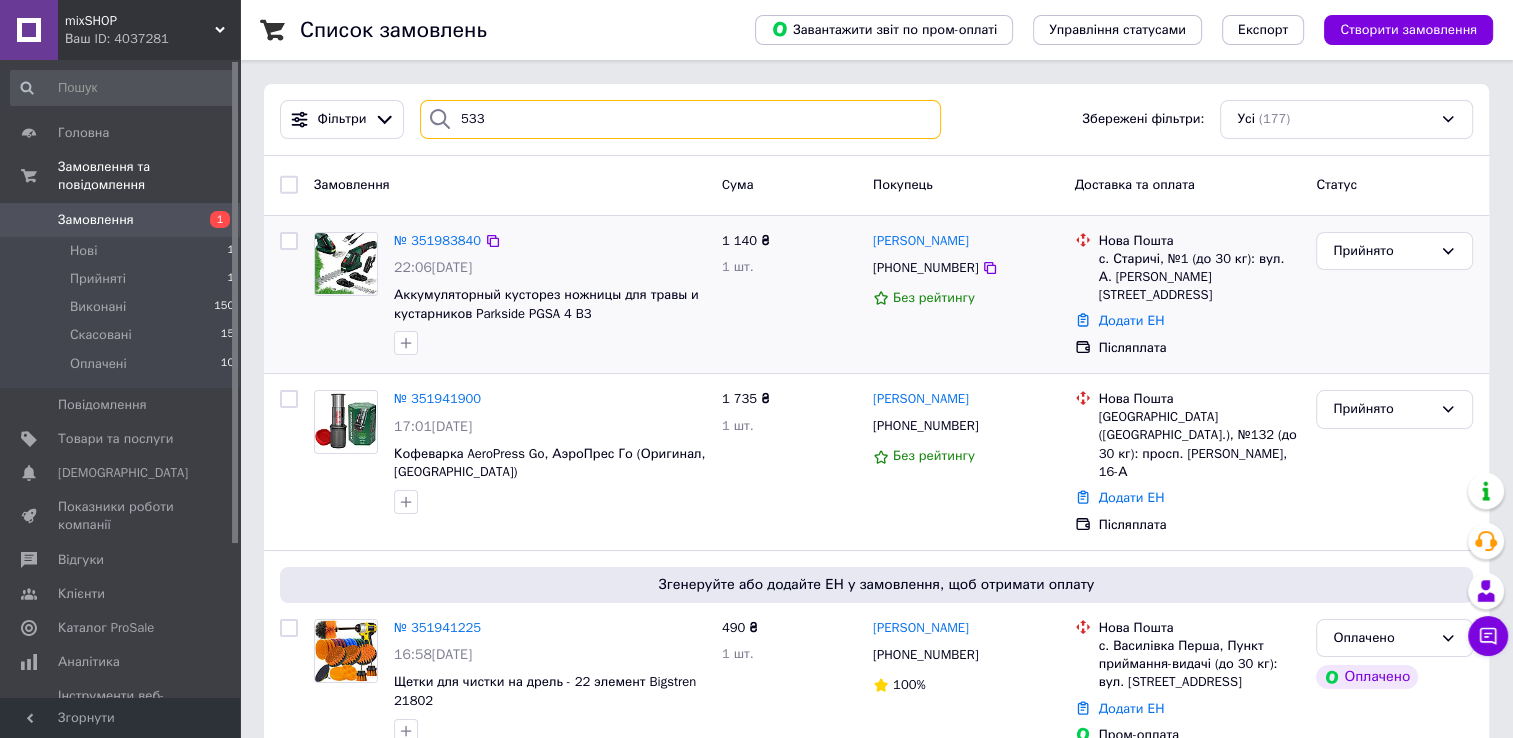 type on "5331" 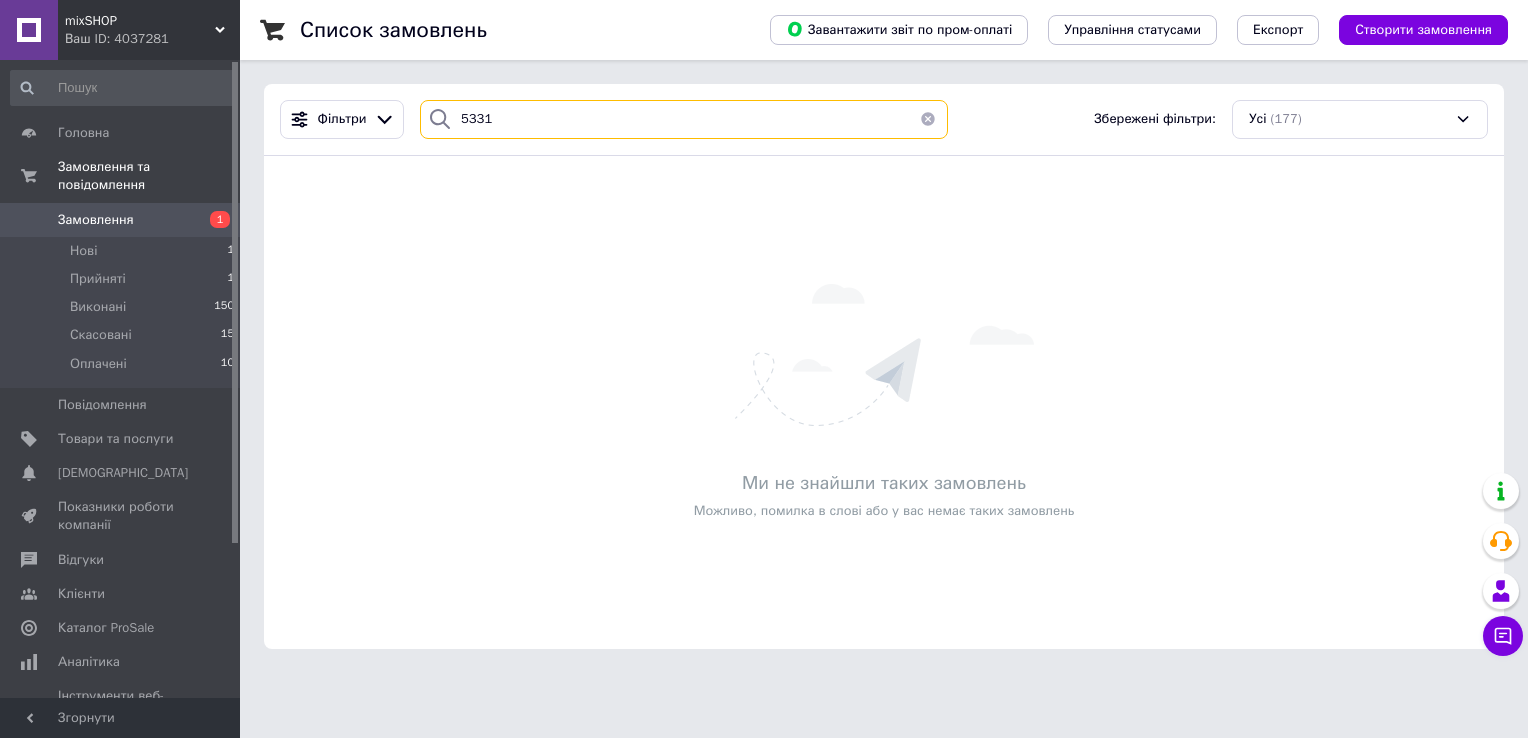 click on "5331" at bounding box center (684, 119) 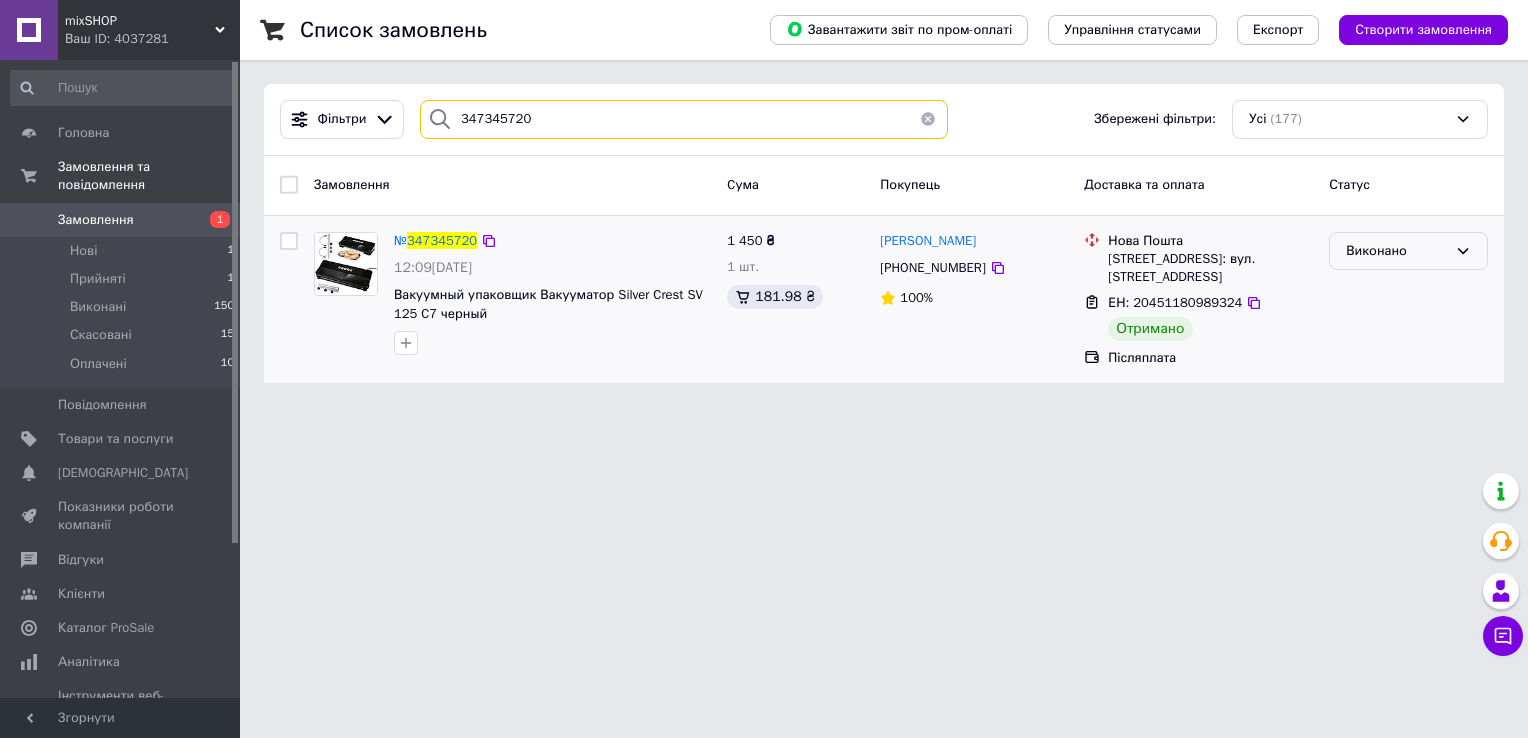 type on "347345720" 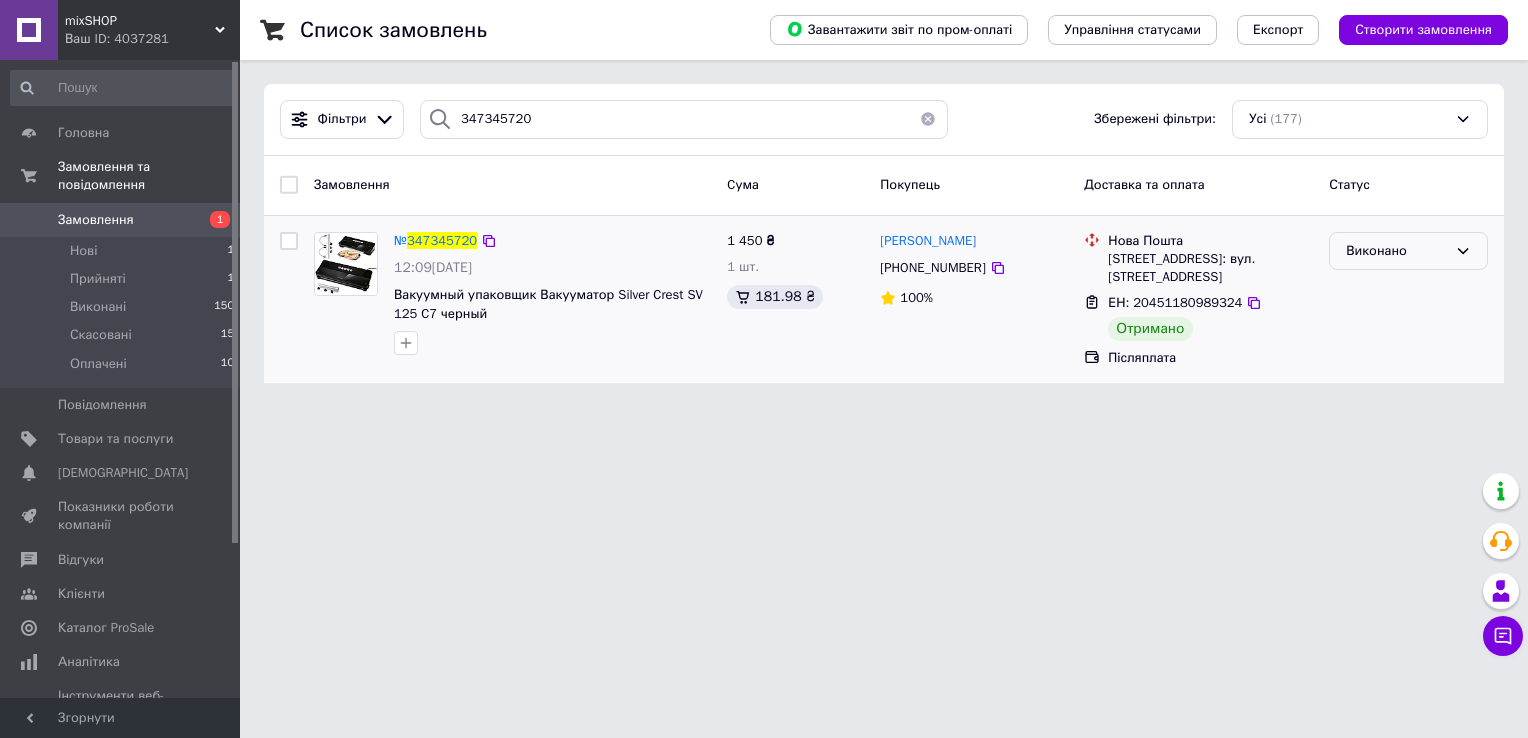 click on "Виконано" at bounding box center (1408, 251) 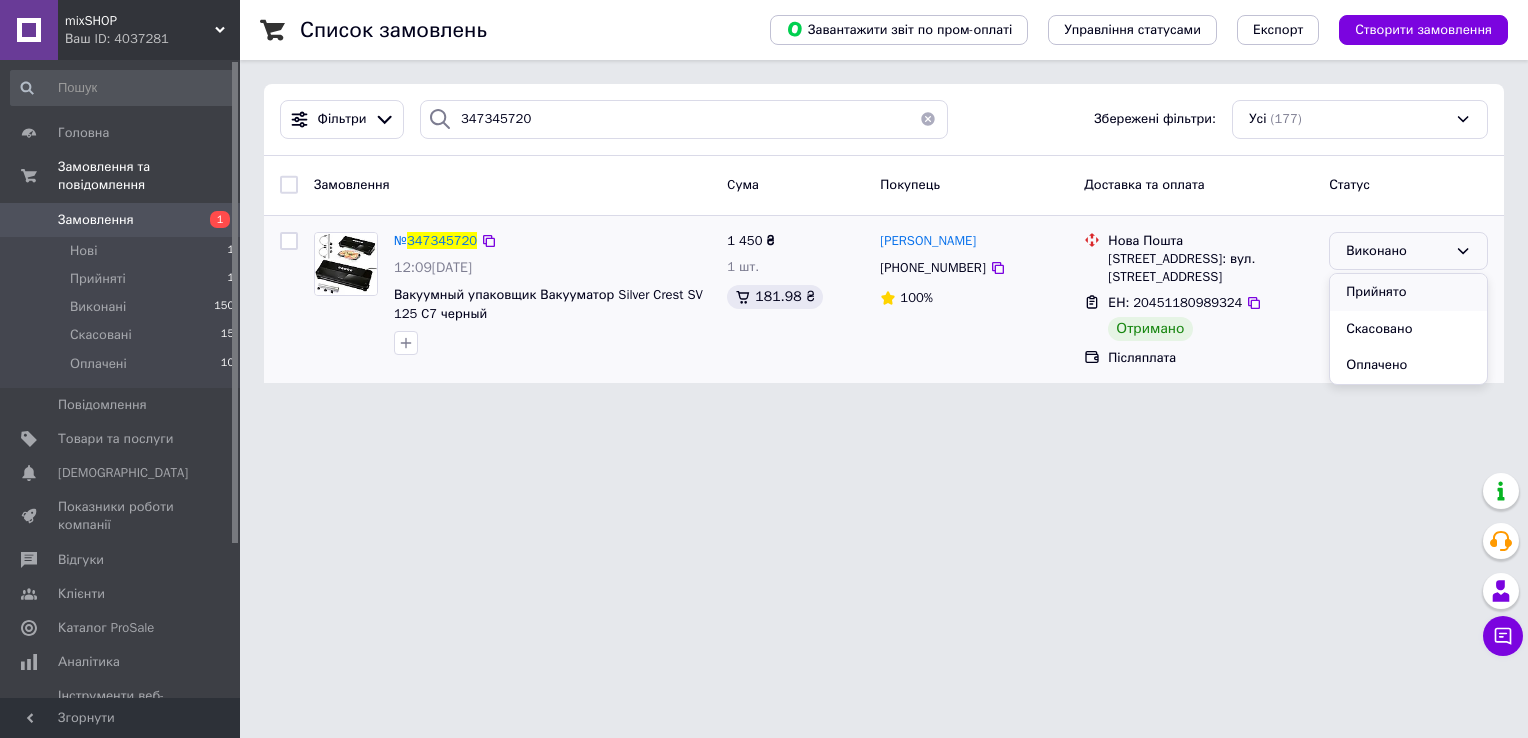 click on "Прийнято" at bounding box center [1408, 292] 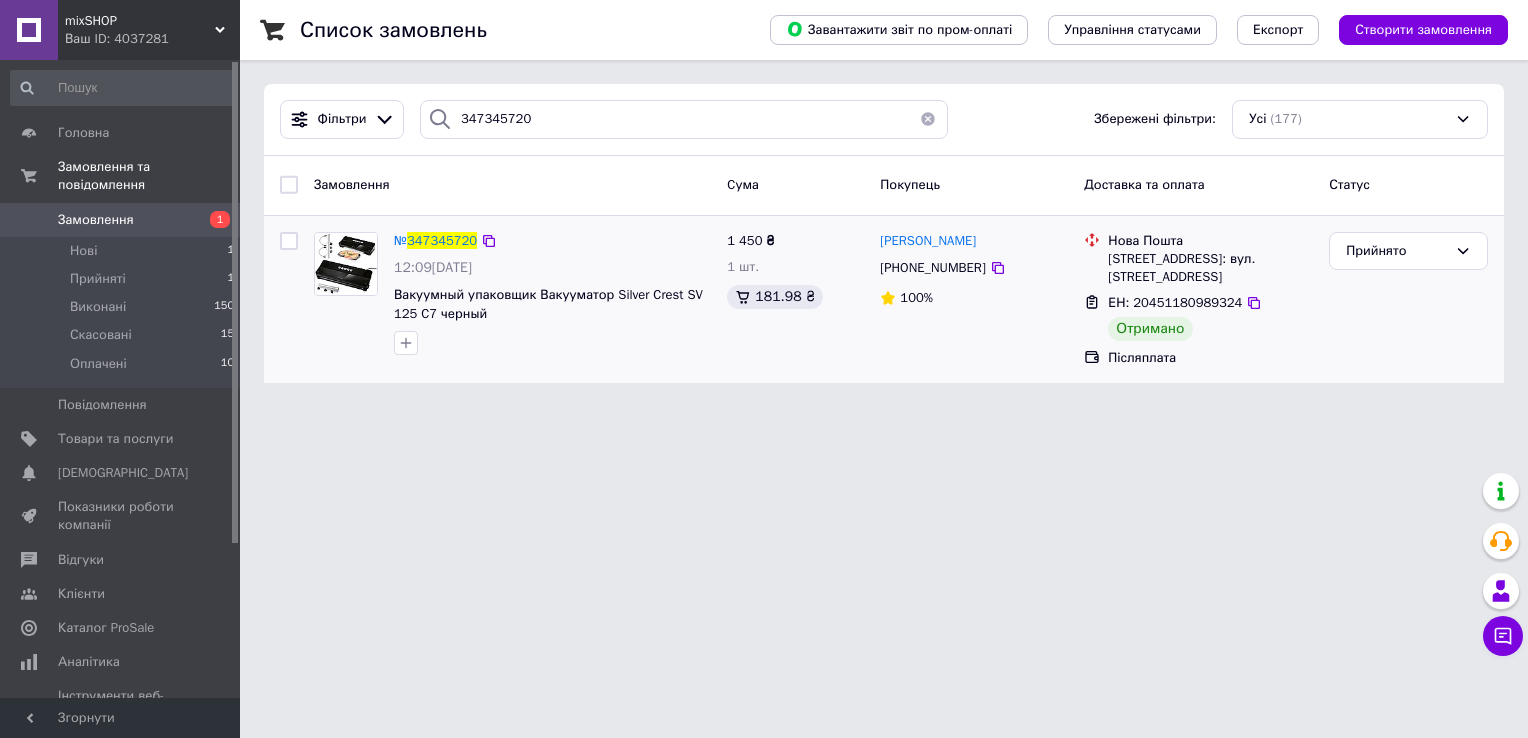 click on "Замовлення" at bounding box center [96, 220] 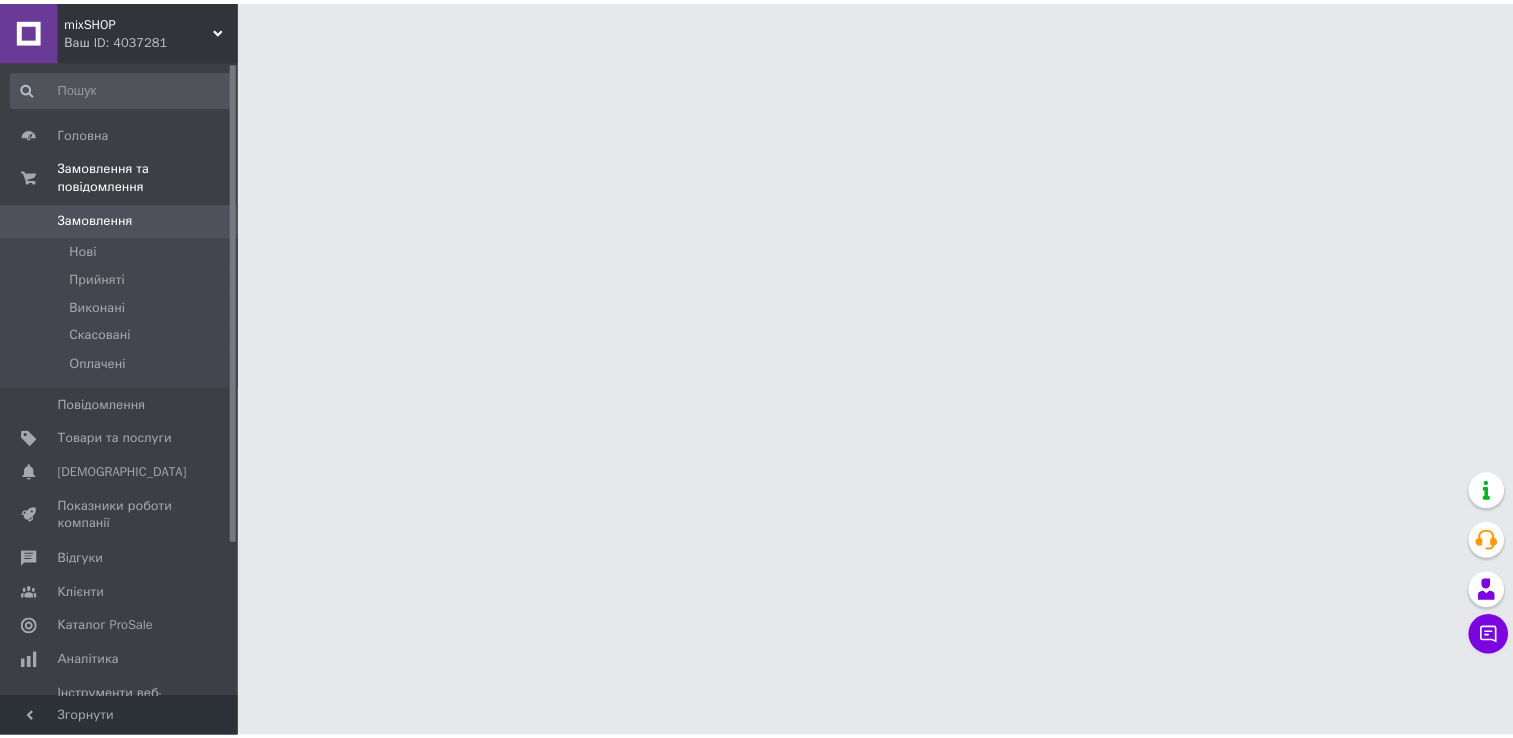 scroll, scrollTop: 0, scrollLeft: 0, axis: both 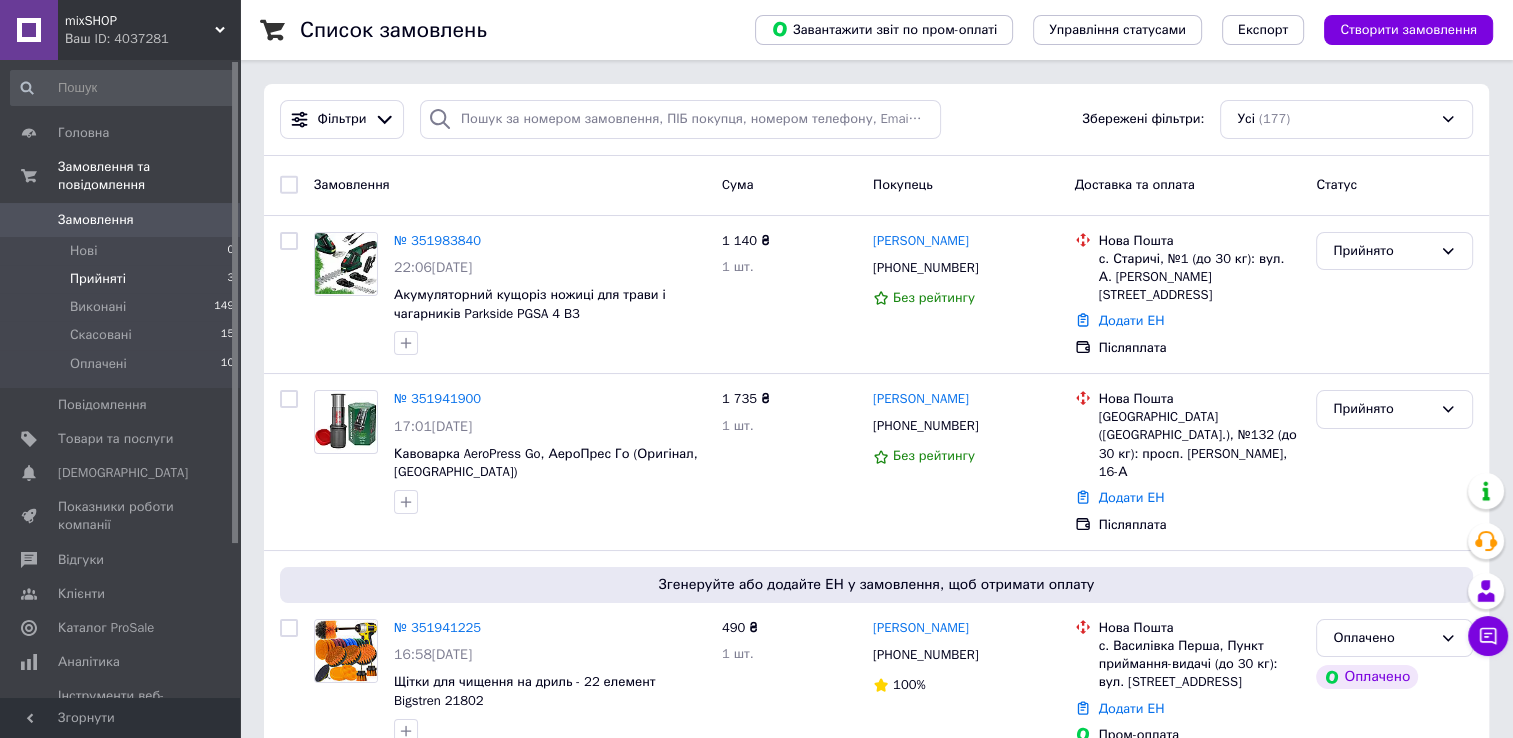 click on "Прийняті 3" at bounding box center (123, 279) 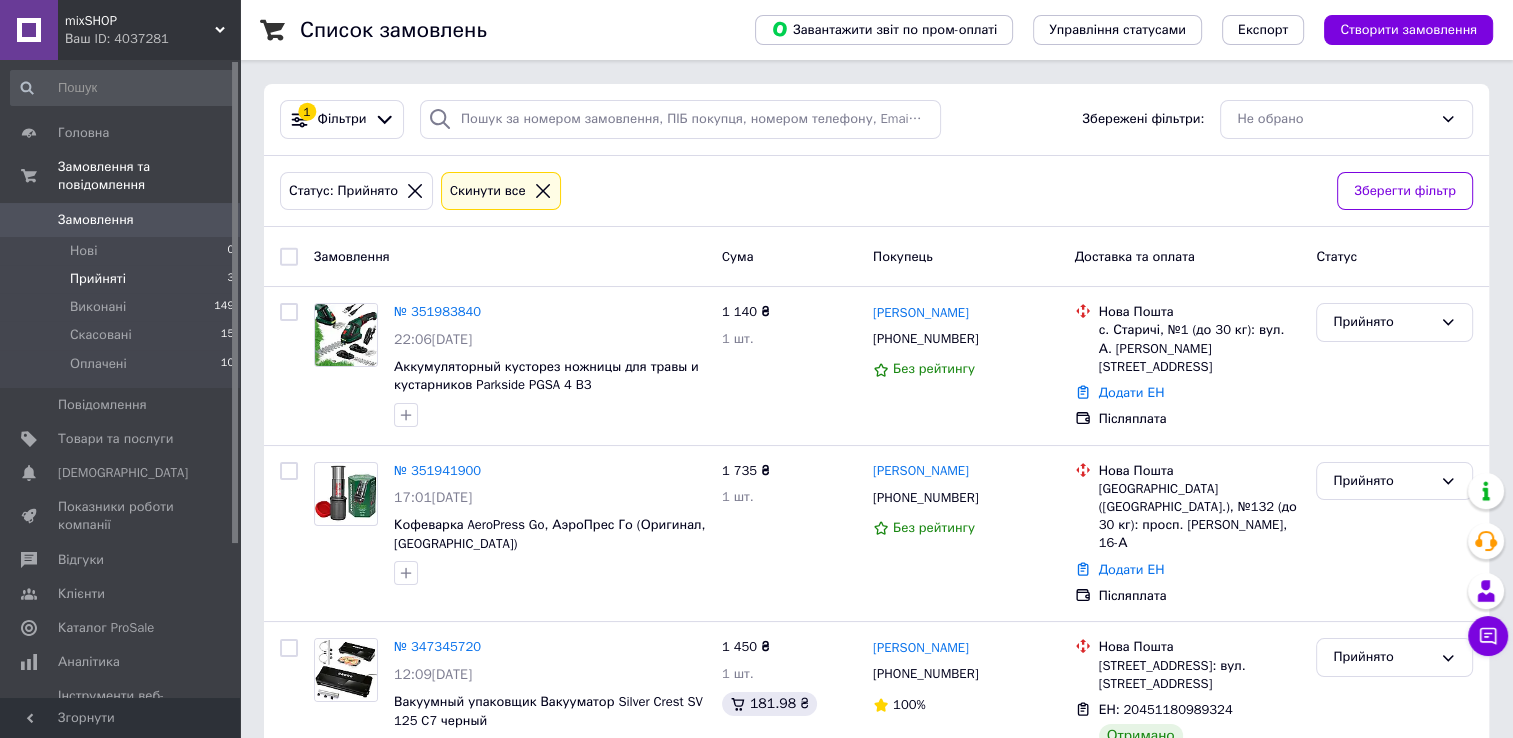 scroll, scrollTop: 52, scrollLeft: 0, axis: vertical 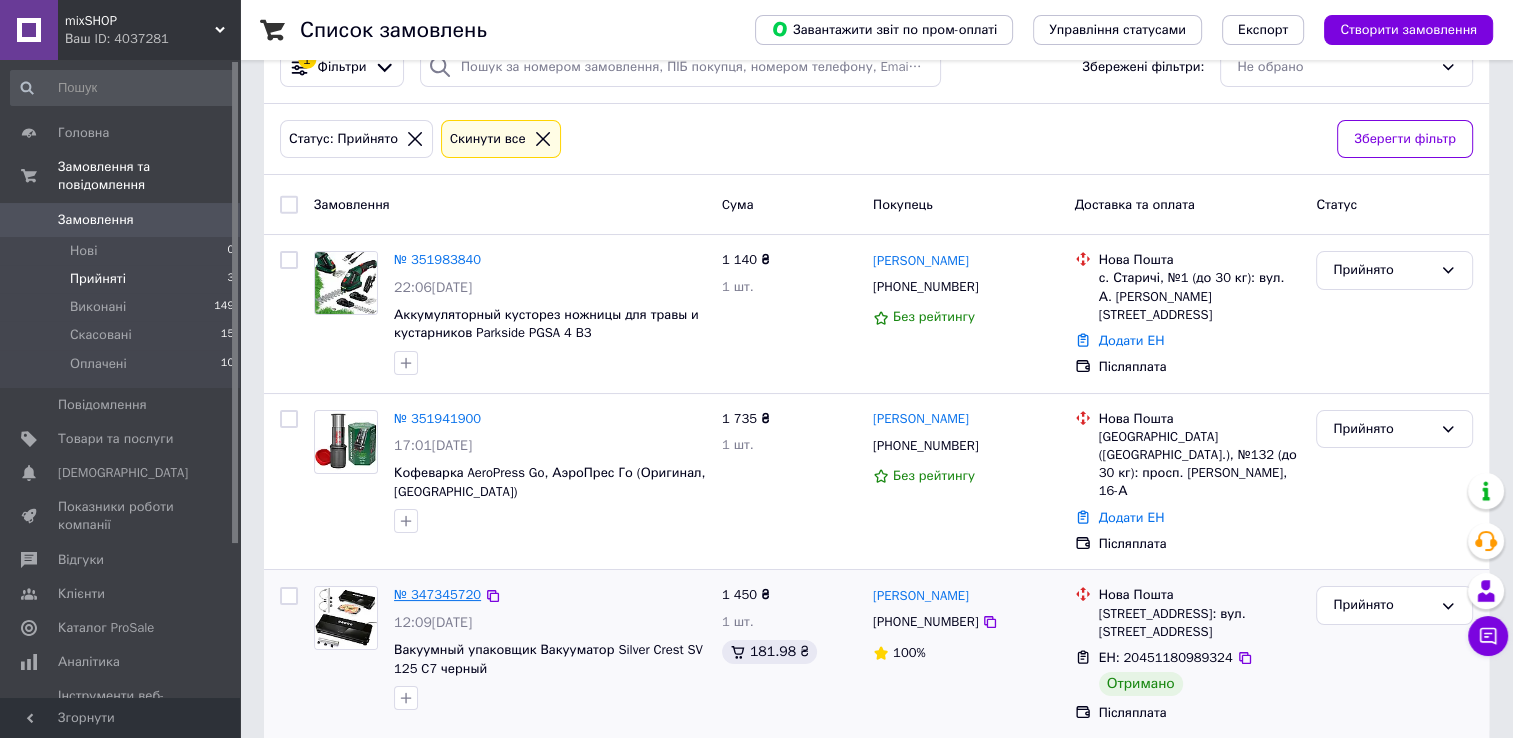 click on "№ 347345720" at bounding box center [437, 594] 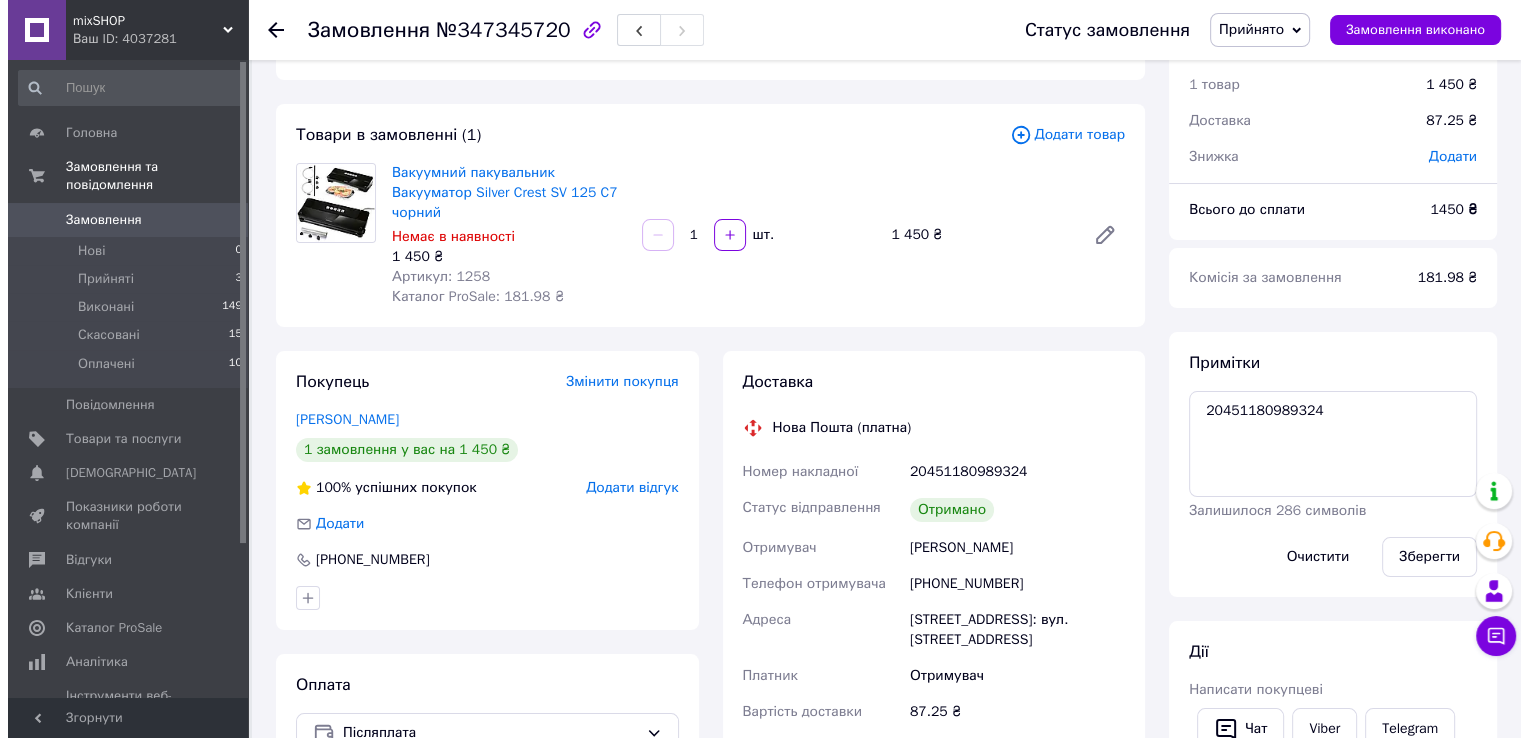 scroll, scrollTop: 0, scrollLeft: 0, axis: both 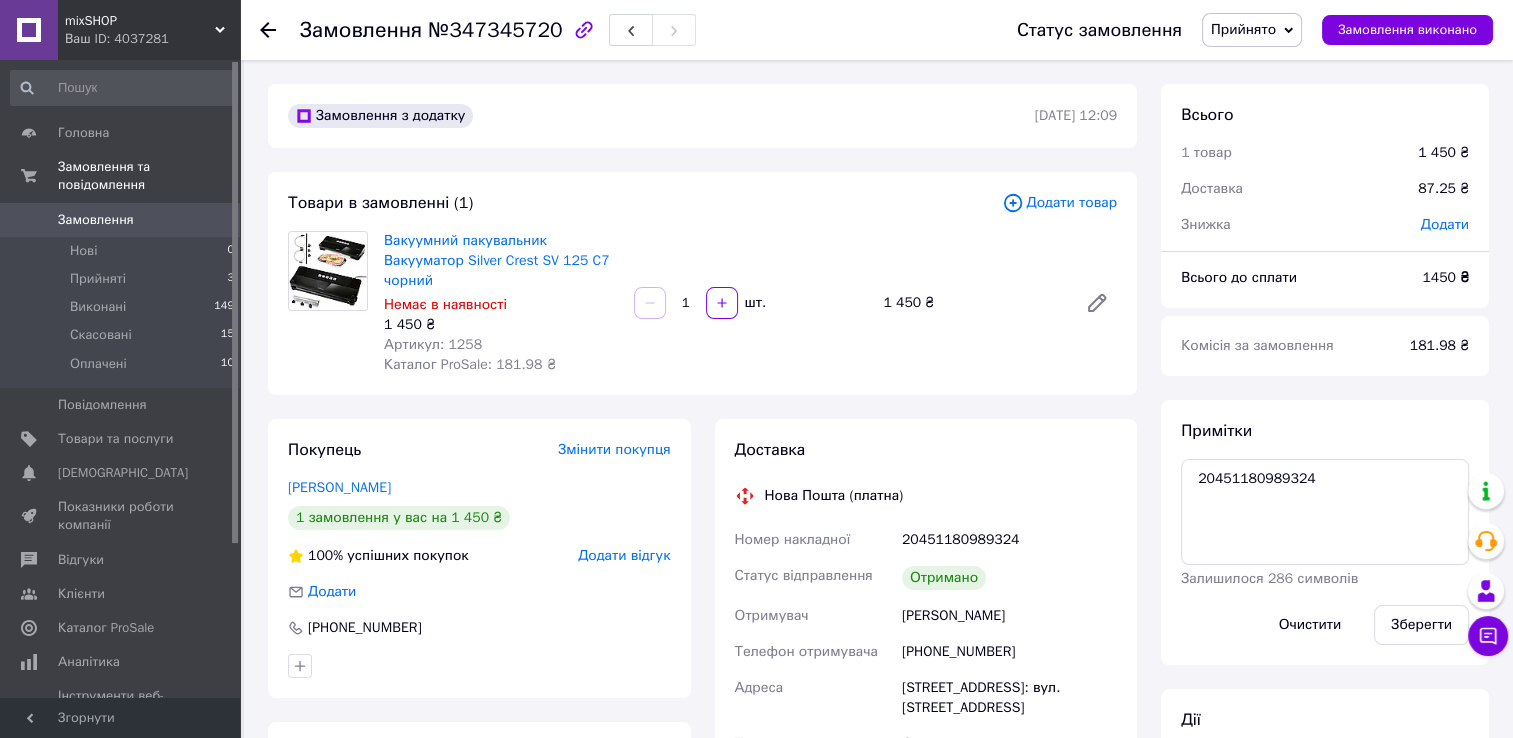 click on "Замовлення" at bounding box center [96, 220] 